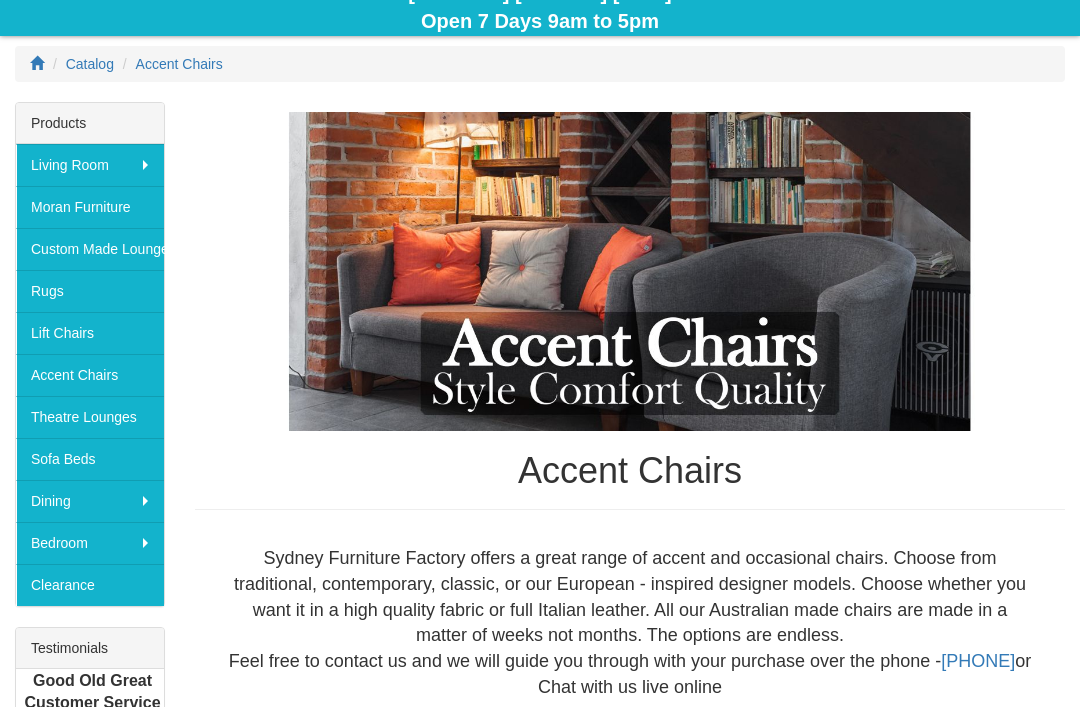 scroll, scrollTop: 239, scrollLeft: 0, axis: vertical 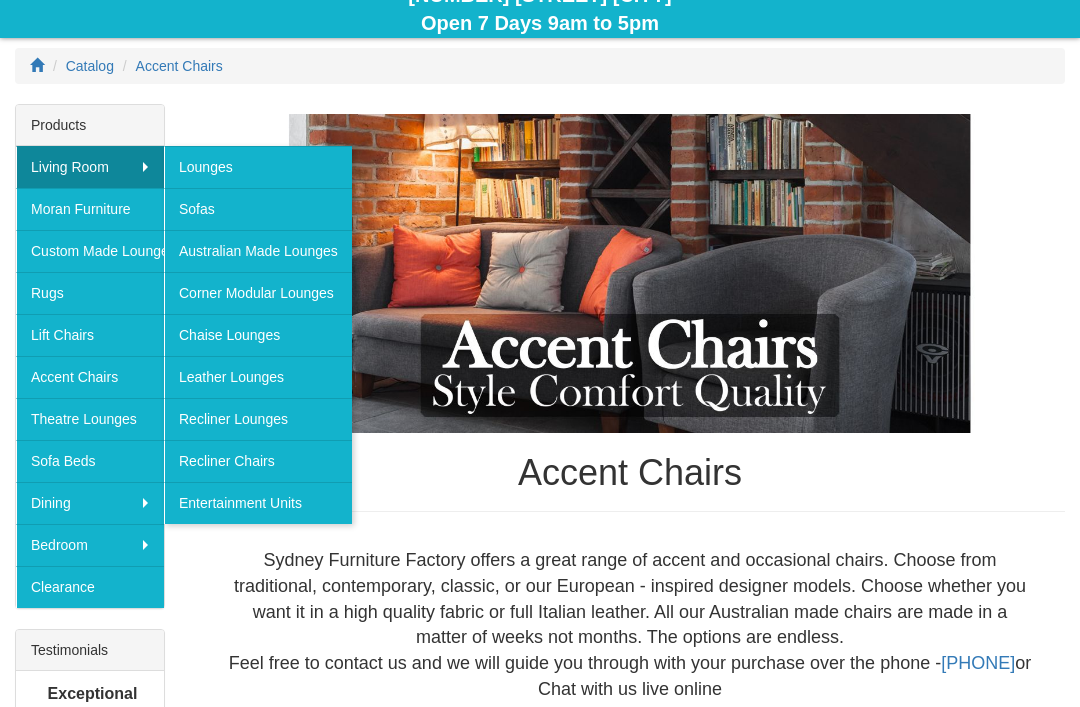 click on "Sofa Beds" at bounding box center [90, 461] 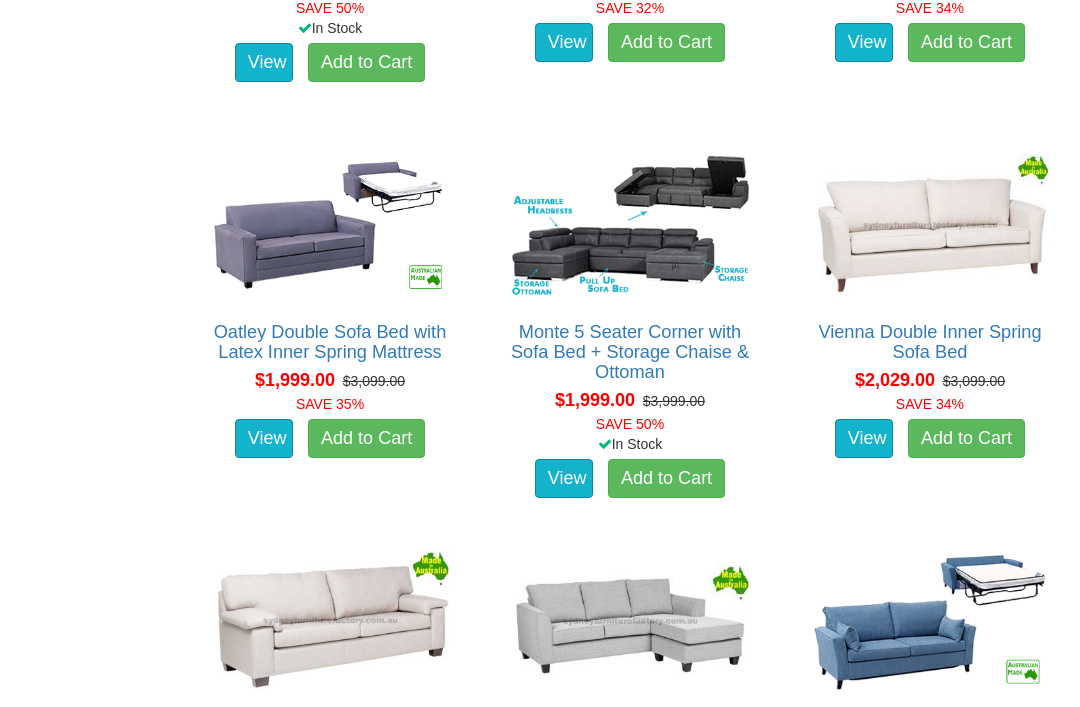 scroll, scrollTop: 1907, scrollLeft: 0, axis: vertical 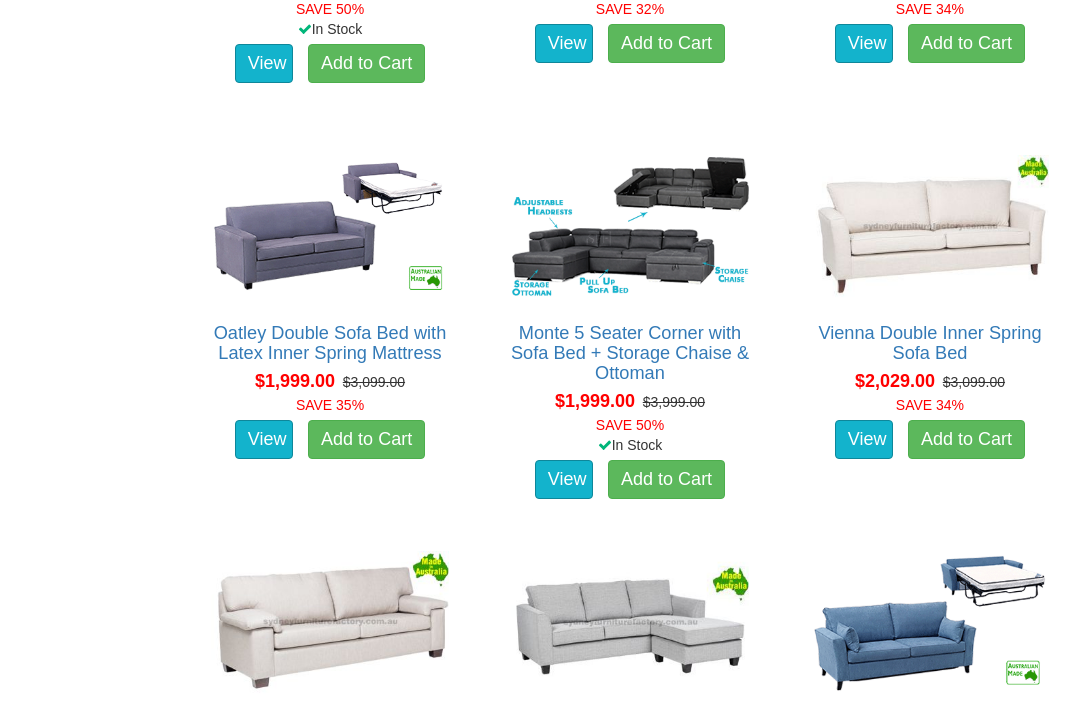 click at bounding box center [330, 227] 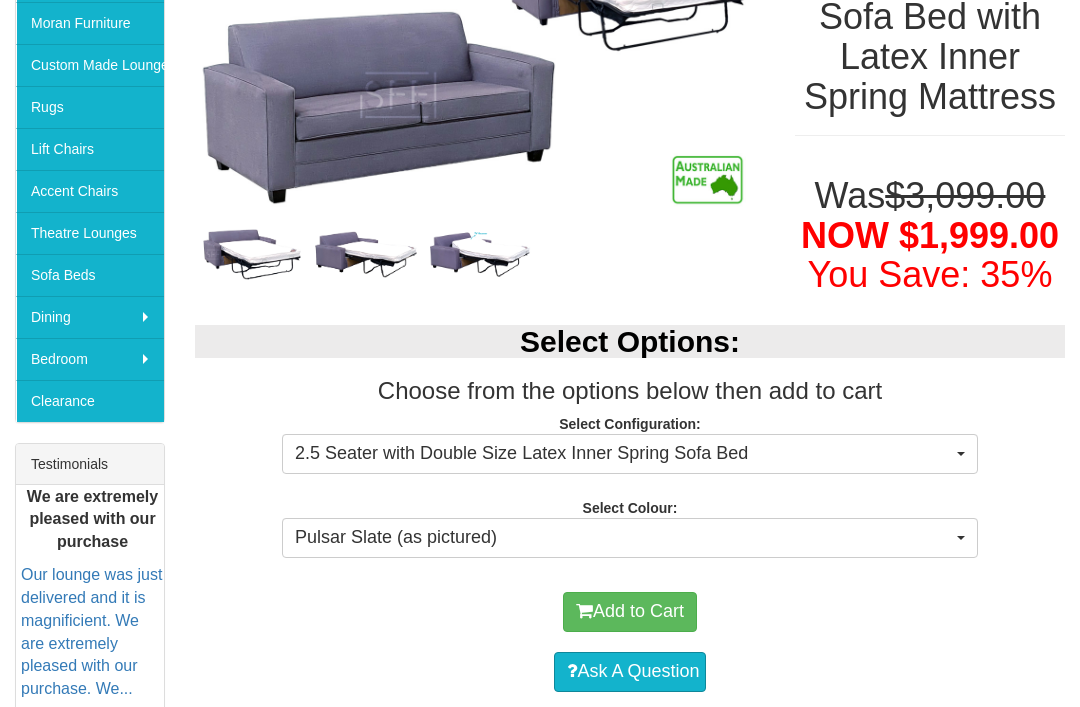 scroll, scrollTop: 428, scrollLeft: 0, axis: vertical 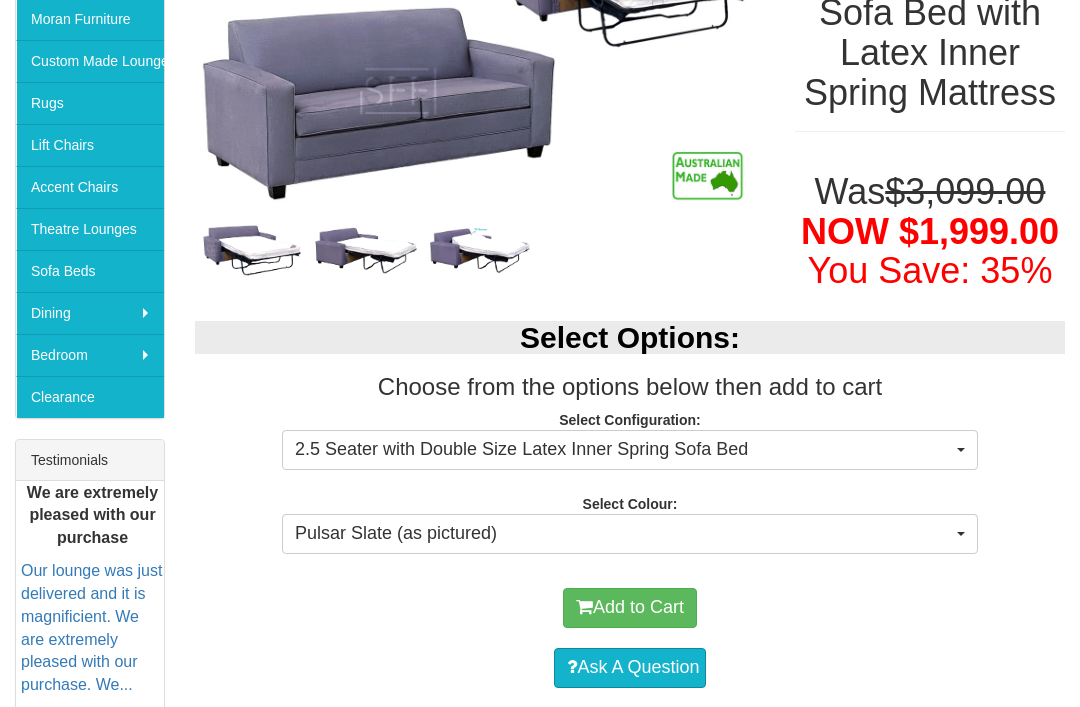 click on "2.5 Seater with Double Size Latex Inner Spring Sofa Bed" at bounding box center (623, 451) 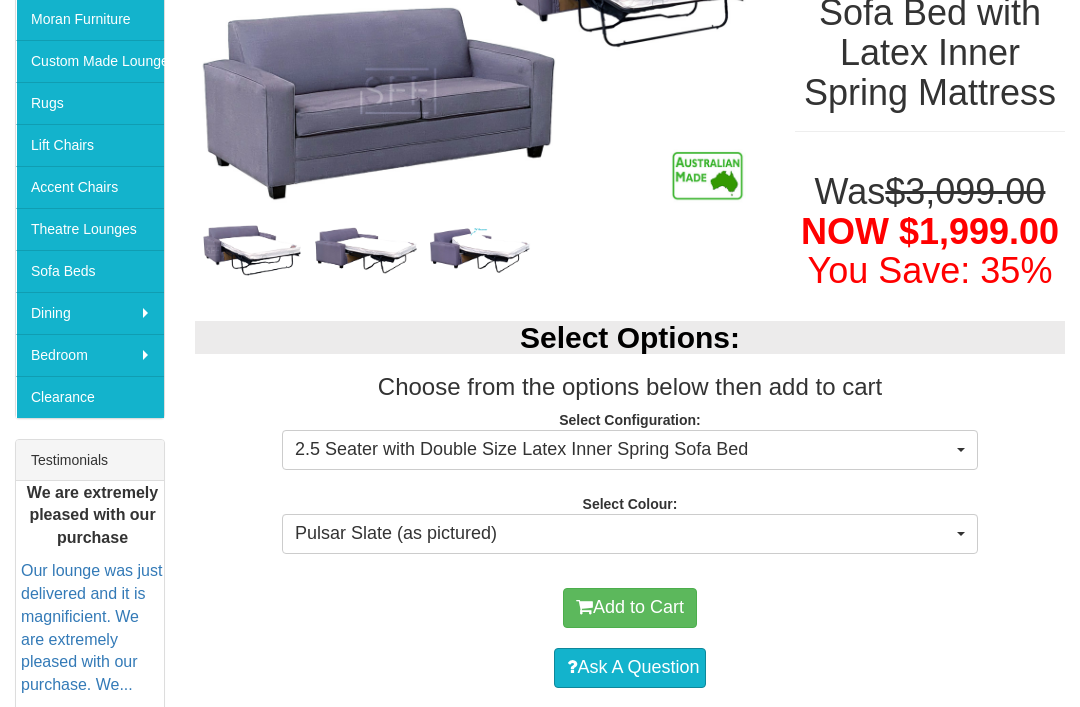 scroll, scrollTop: 429, scrollLeft: 0, axis: vertical 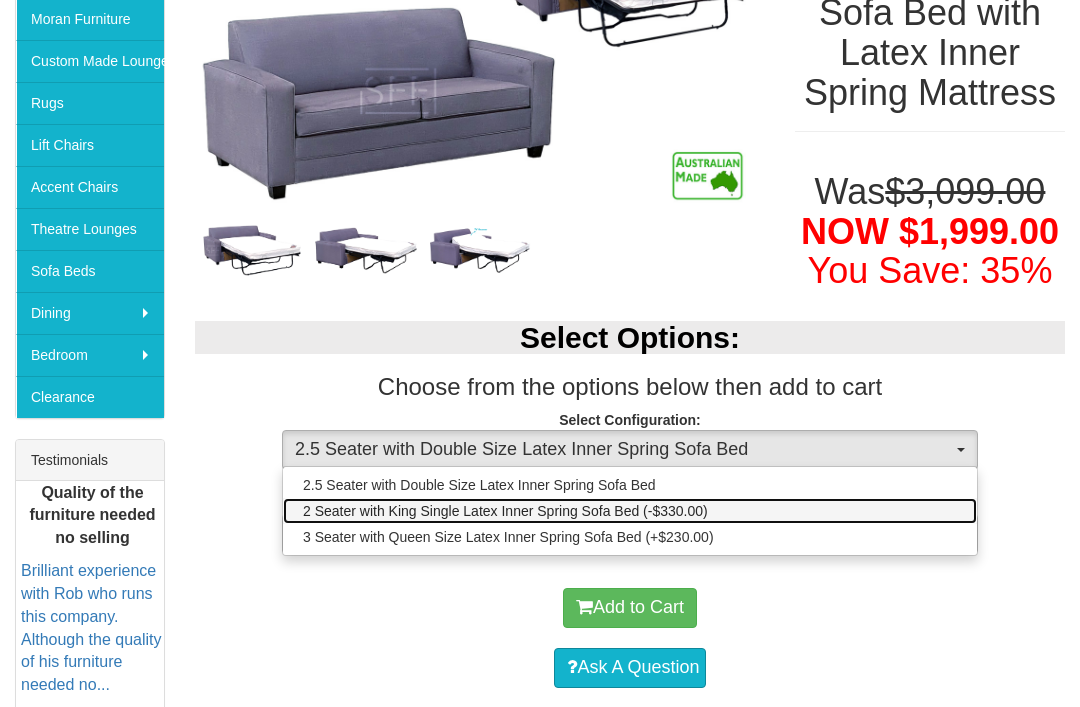 click on "2 Seater with King Single Latex Inner Spring Sofa Bed (-$330.00)" at bounding box center (505, 511) 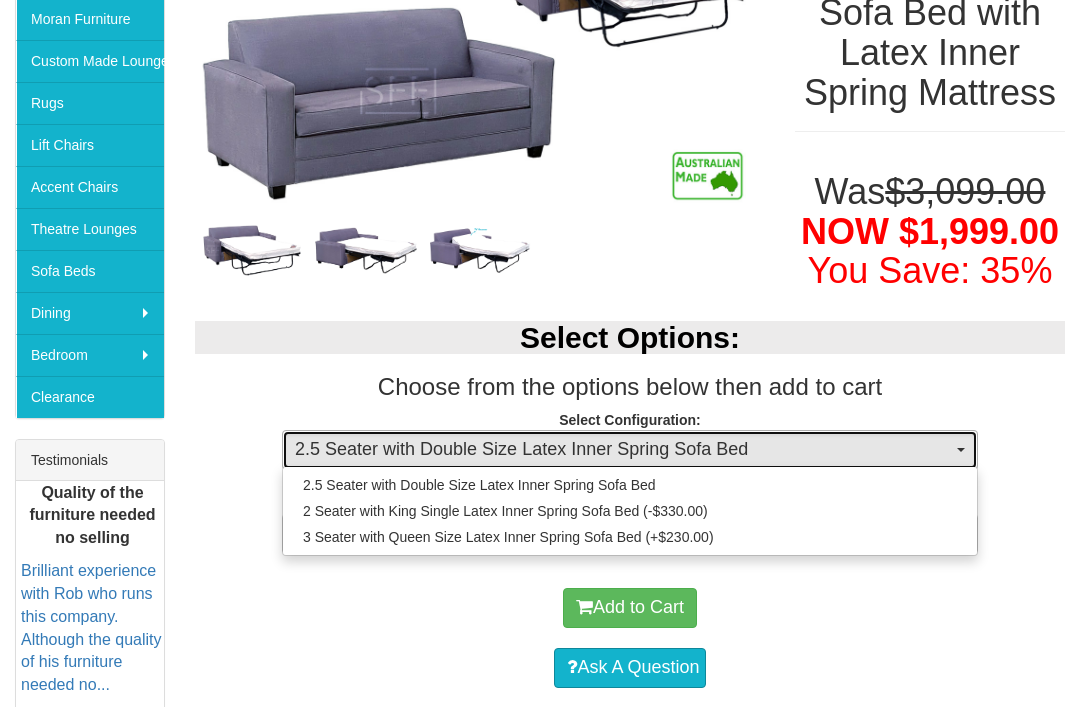 select on "1116" 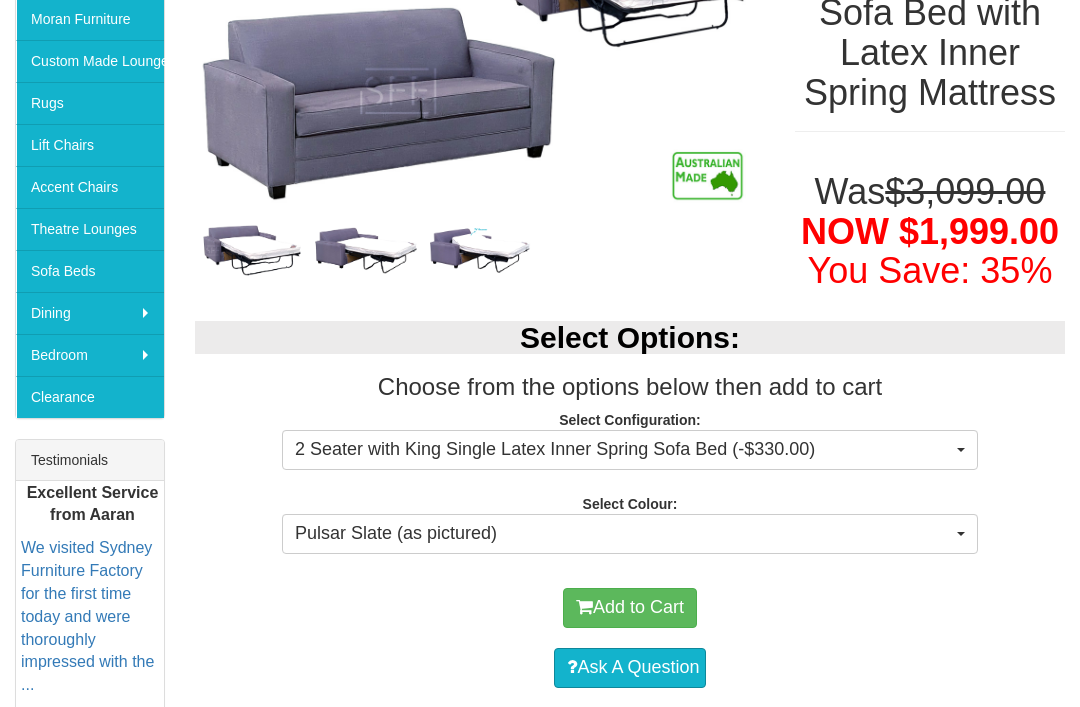 click on "Pulsar Slate (as pictured)" at bounding box center (630, 534) 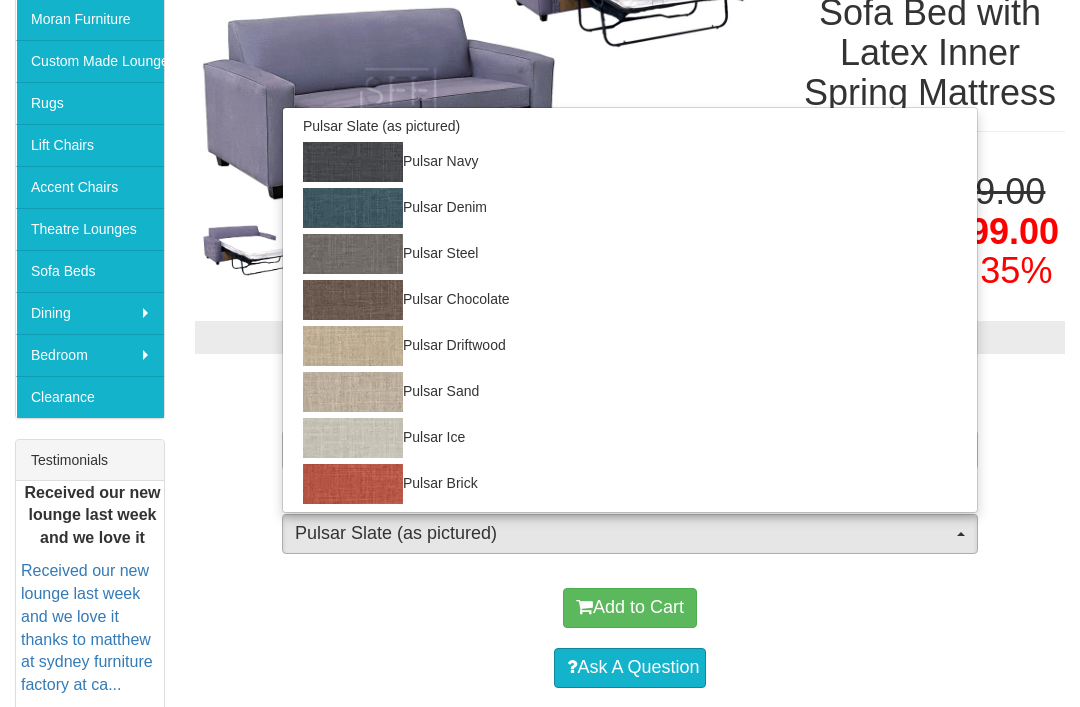 click at bounding box center [540, 353] 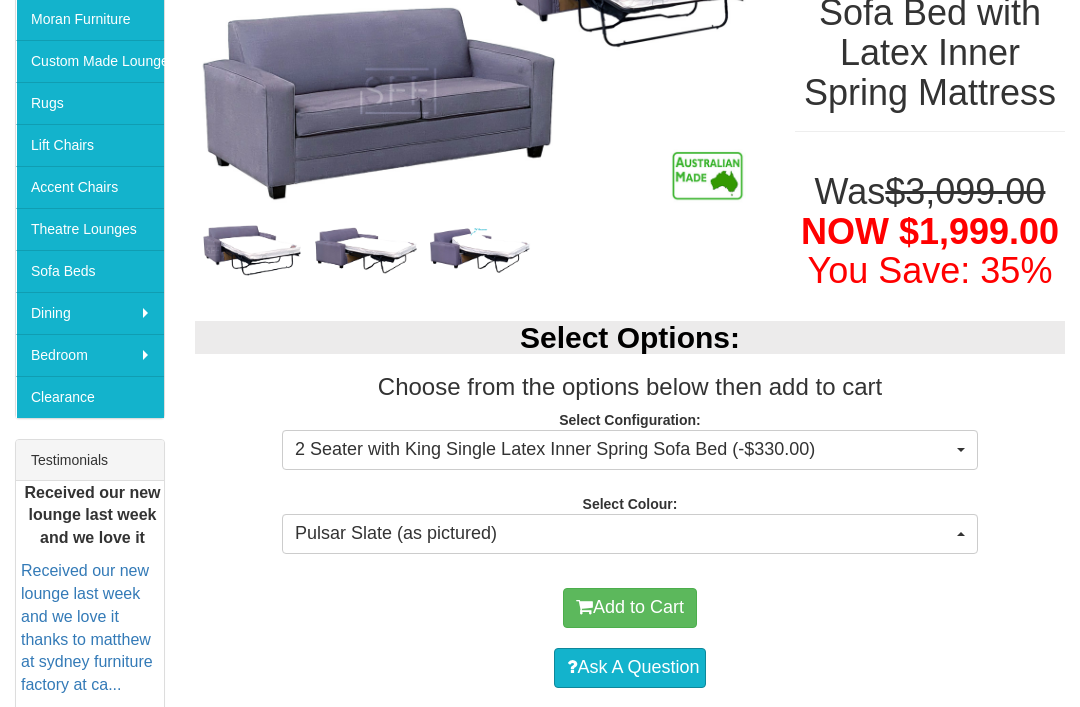click on "Pulsar Slate (as pictured)" at bounding box center [630, 534] 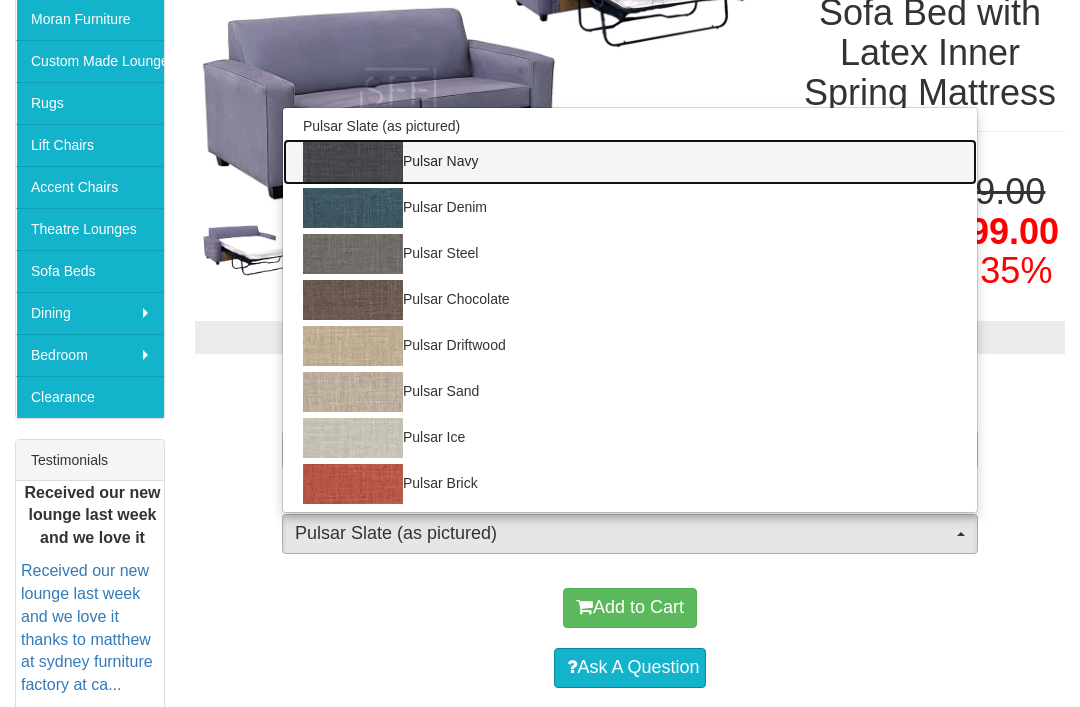 click at bounding box center [353, 162] 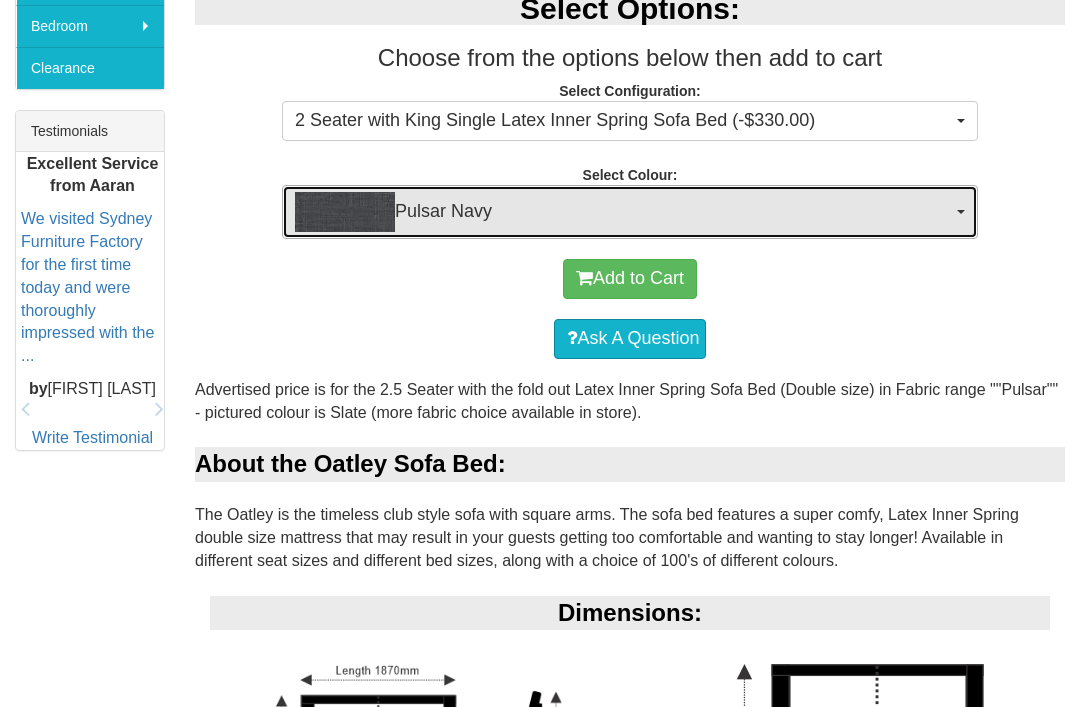 scroll, scrollTop: 758, scrollLeft: 0, axis: vertical 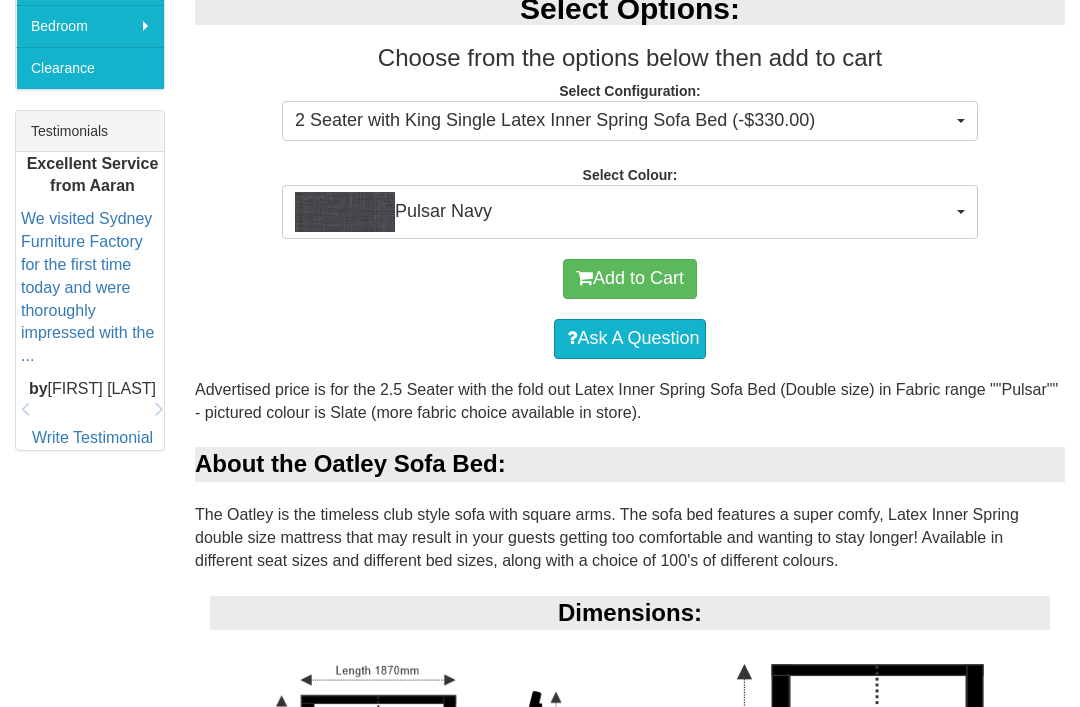 click on "Pulsar Navy" at bounding box center (630, 212) 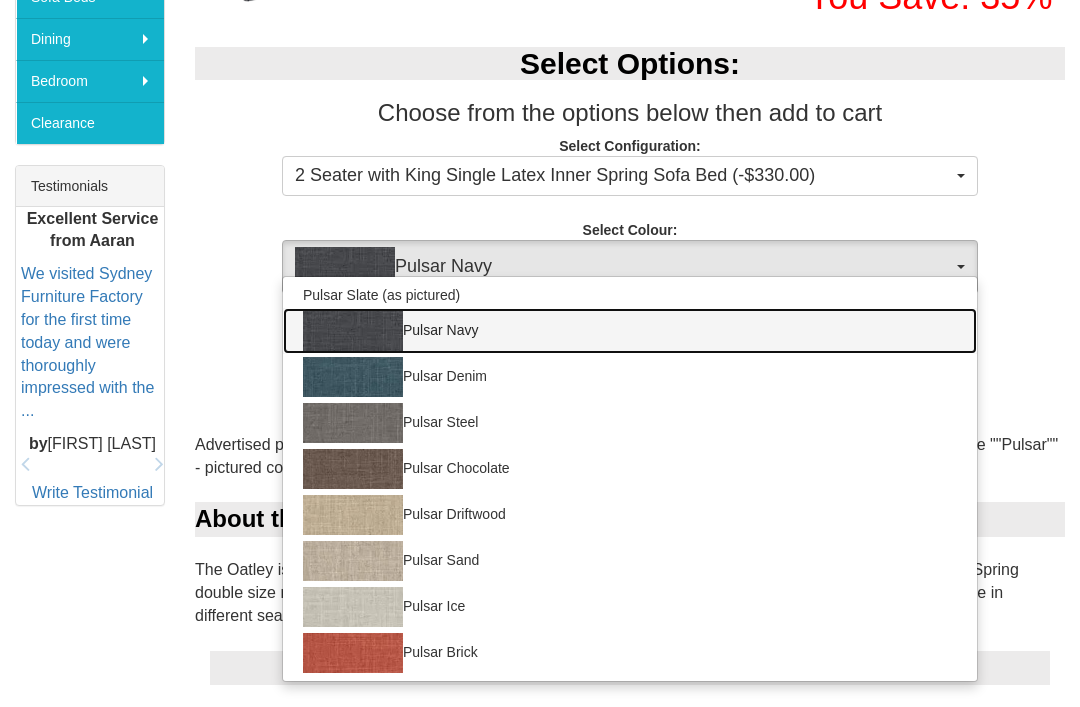 scroll, scrollTop: 701, scrollLeft: 0, axis: vertical 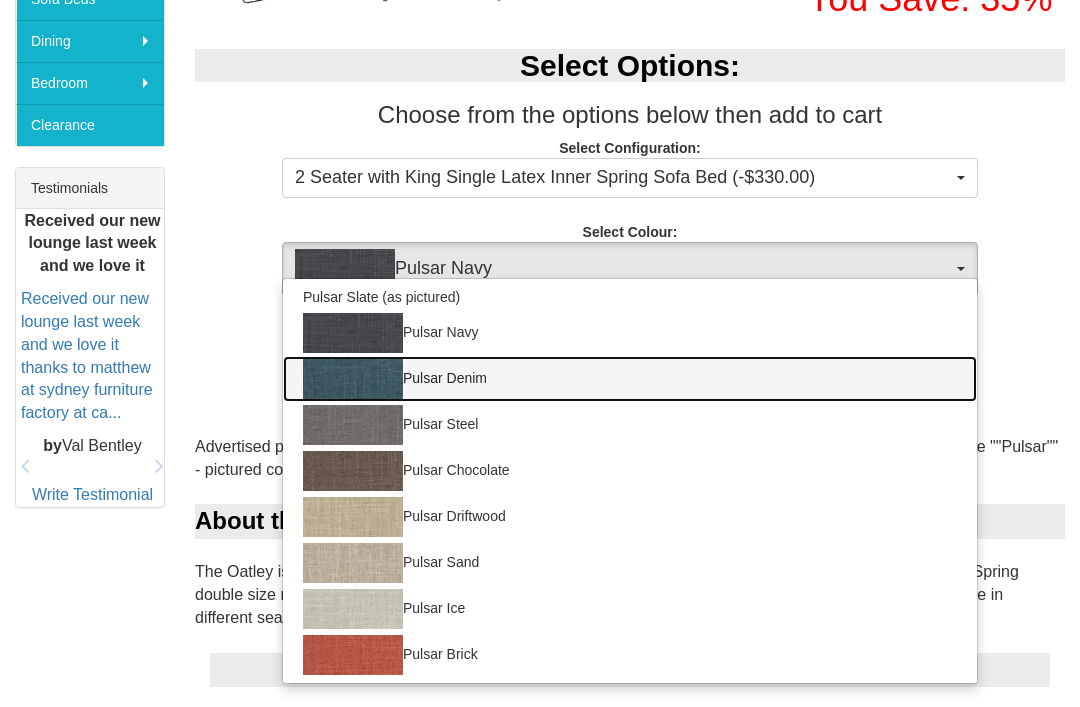 click on "Pulsar Denim" at bounding box center (630, 379) 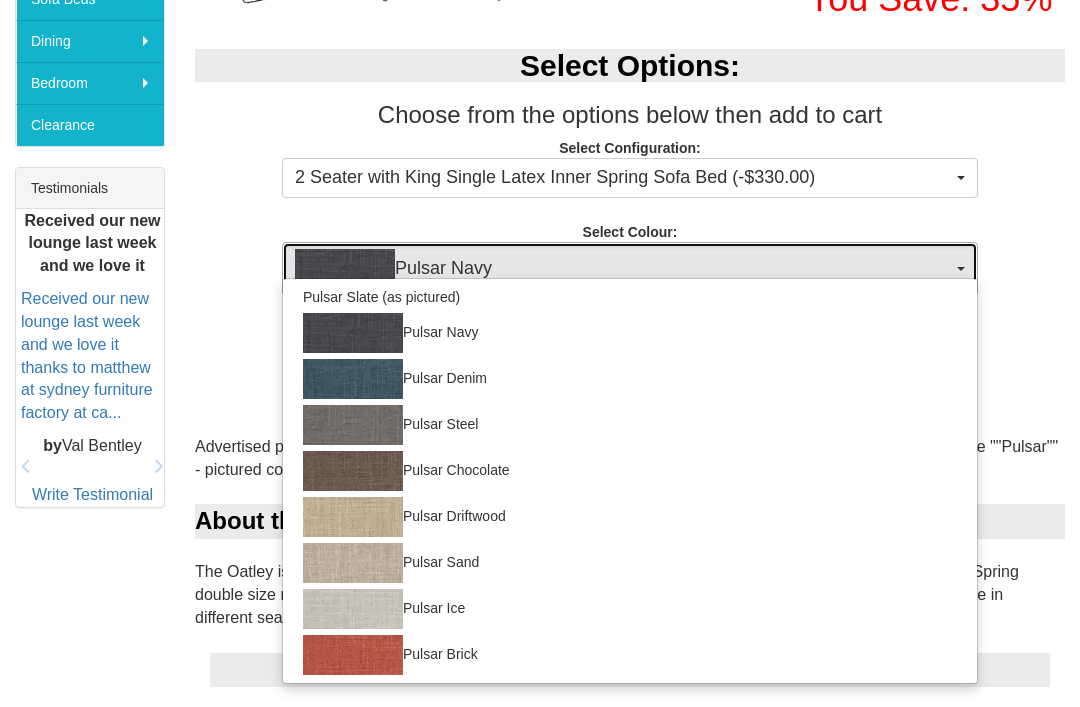 select on "227" 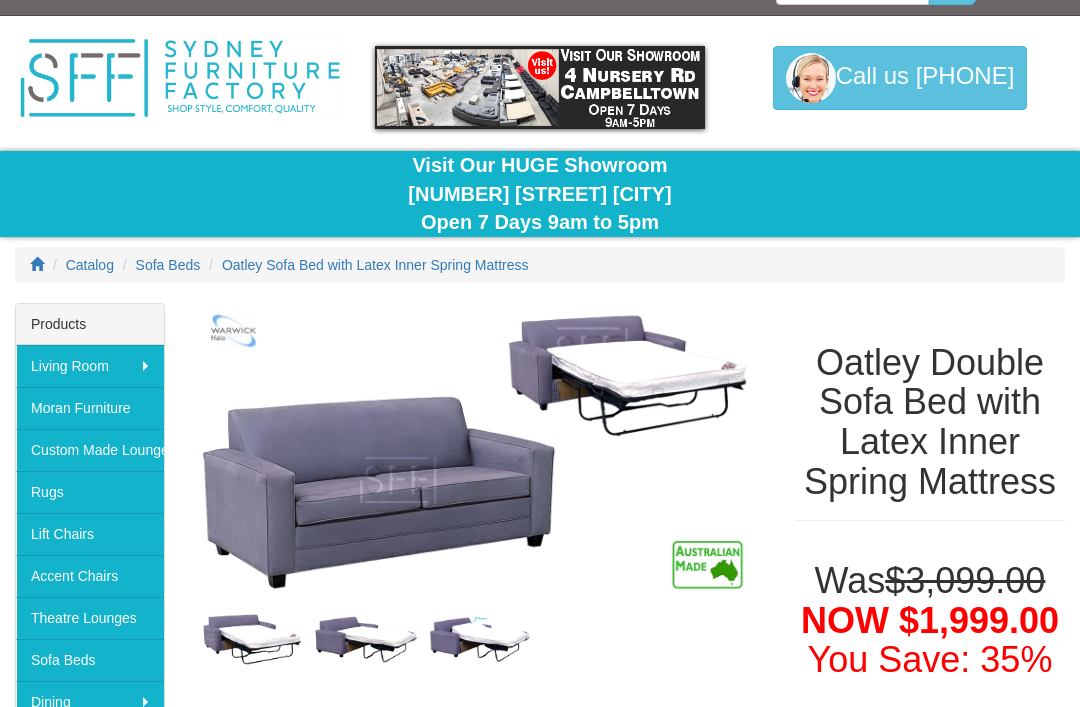 scroll, scrollTop: 0, scrollLeft: 0, axis: both 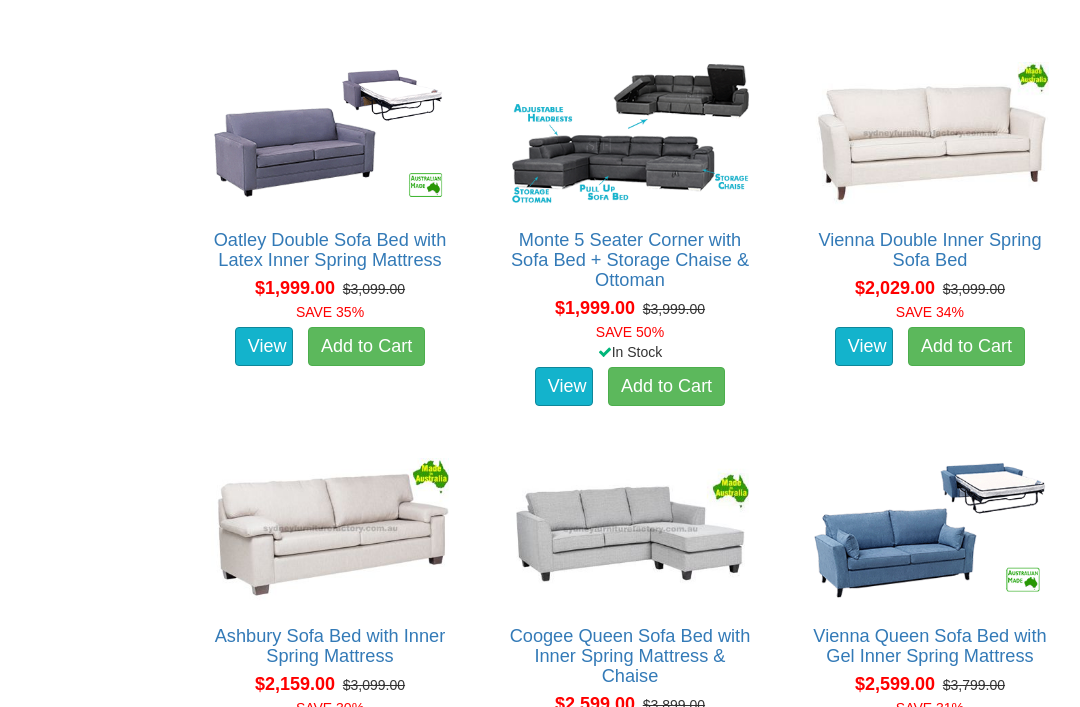 click at bounding box center (630, 529) 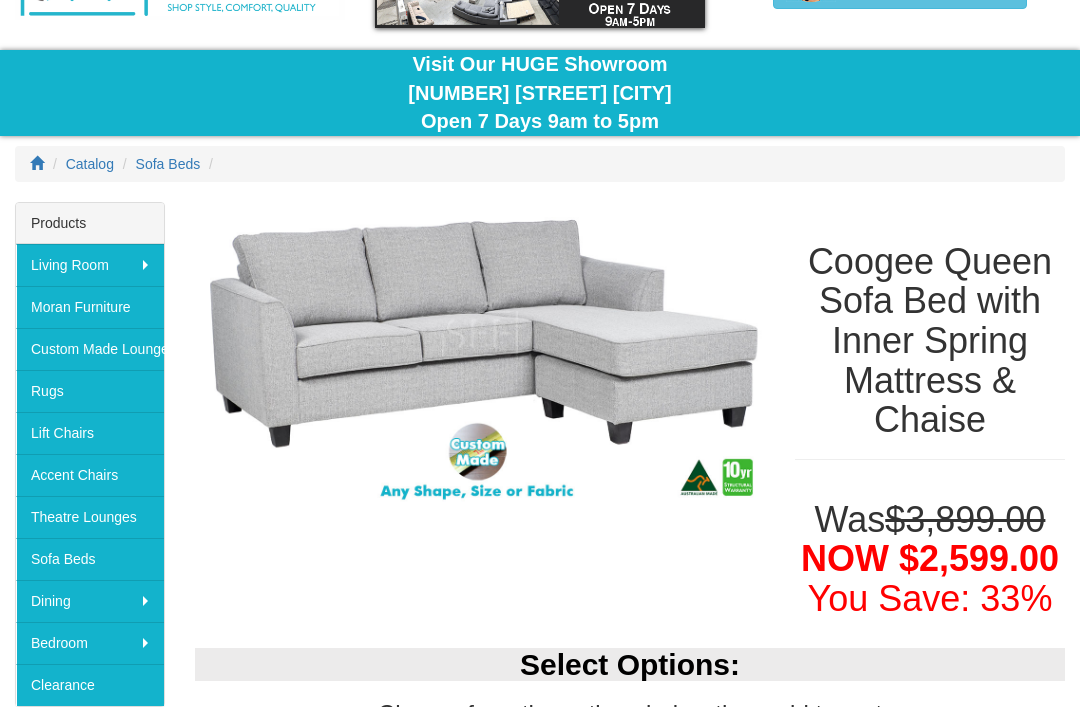 scroll, scrollTop: 201, scrollLeft: 0, axis: vertical 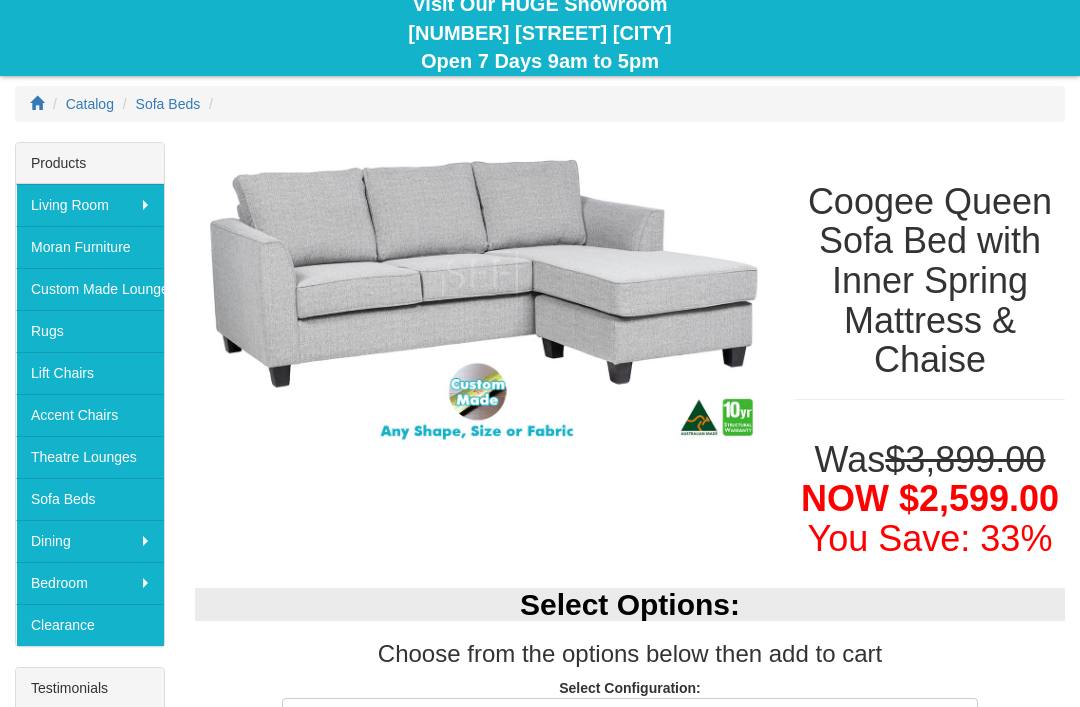 click on "3 Seater with Queen Sofa Bed & Reversible Chaise" at bounding box center (623, 718) 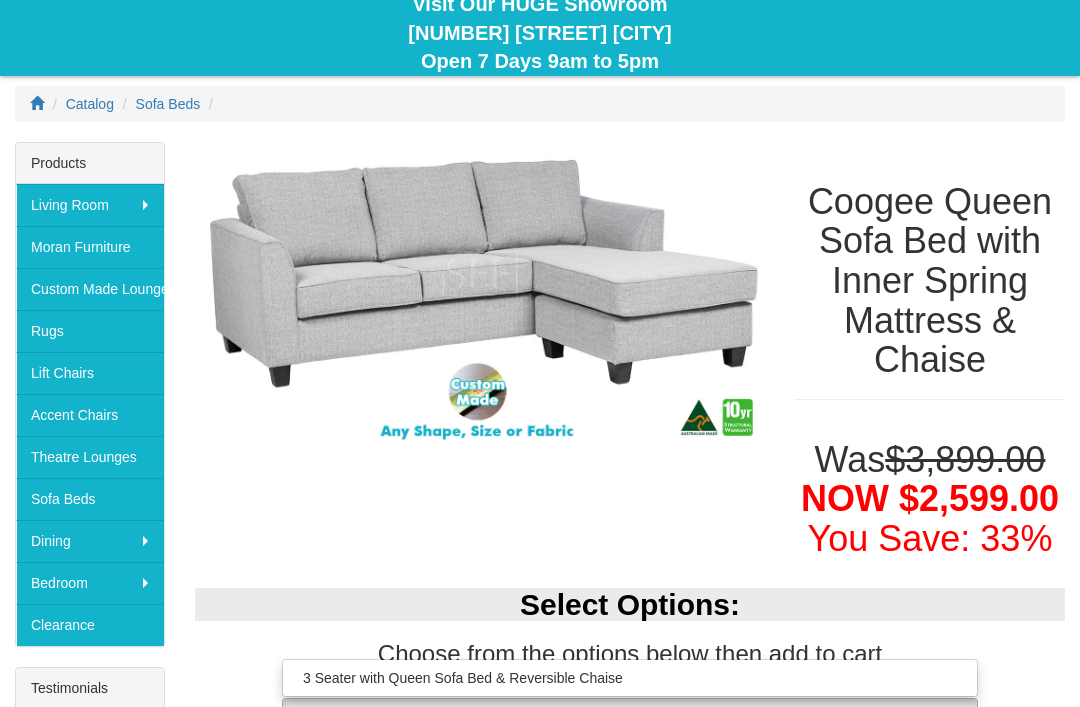 click at bounding box center (540, 353) 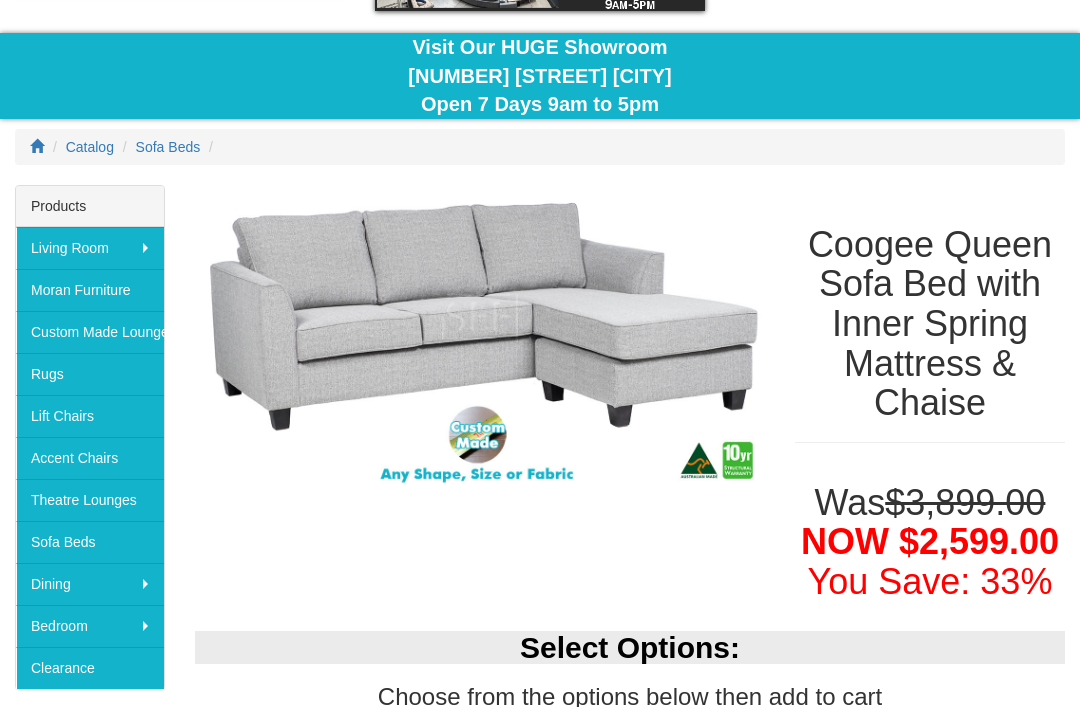 scroll, scrollTop: 0, scrollLeft: 0, axis: both 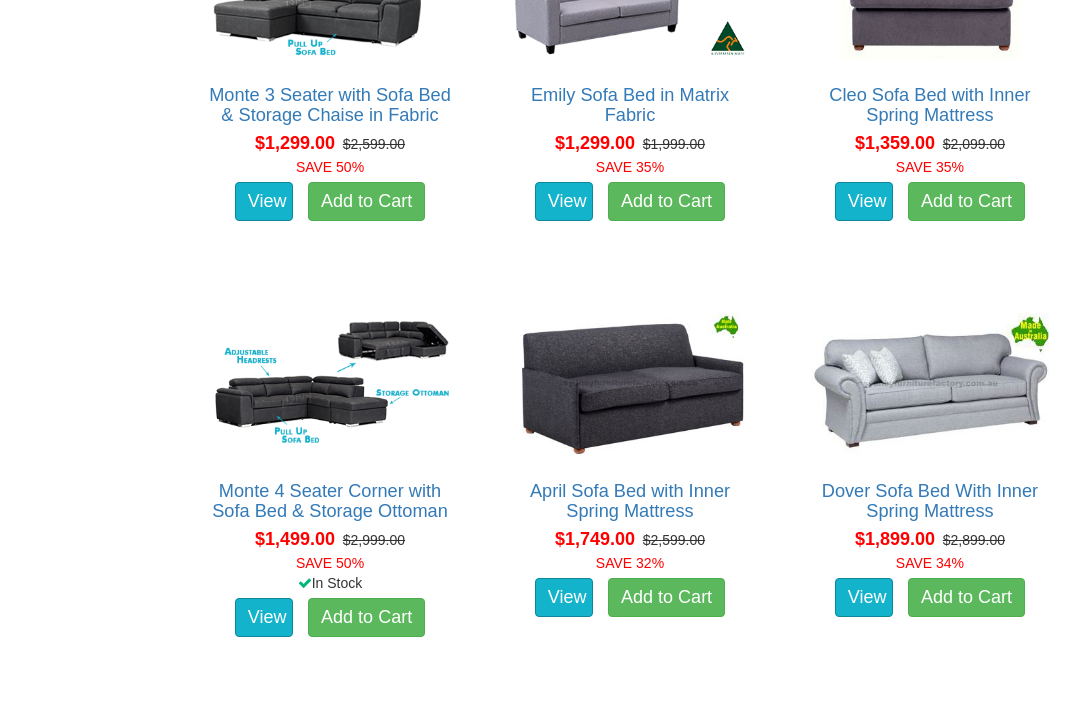 click at bounding box center [630, 384] 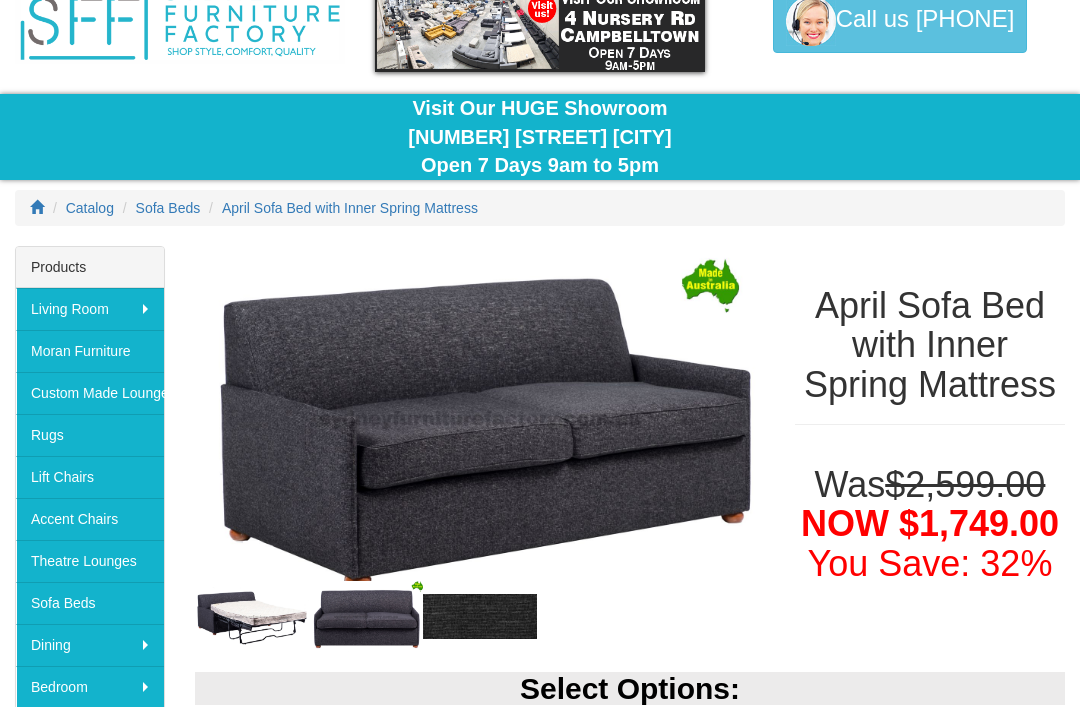 scroll, scrollTop: 96, scrollLeft: 0, axis: vertical 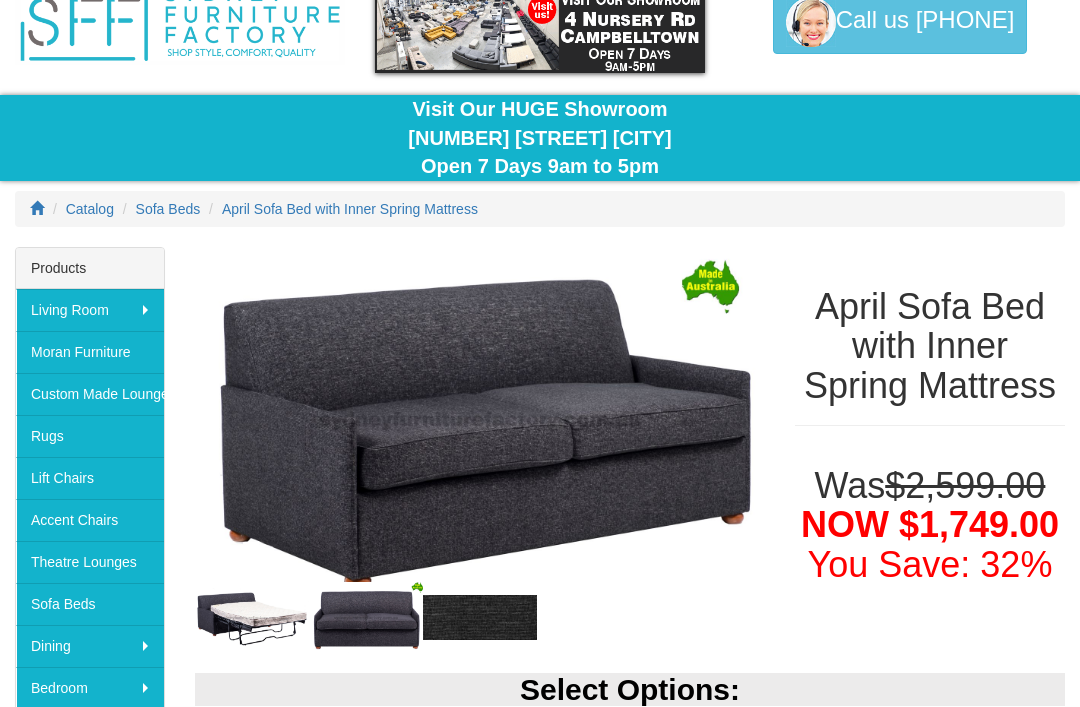 click at bounding box center (252, 617) 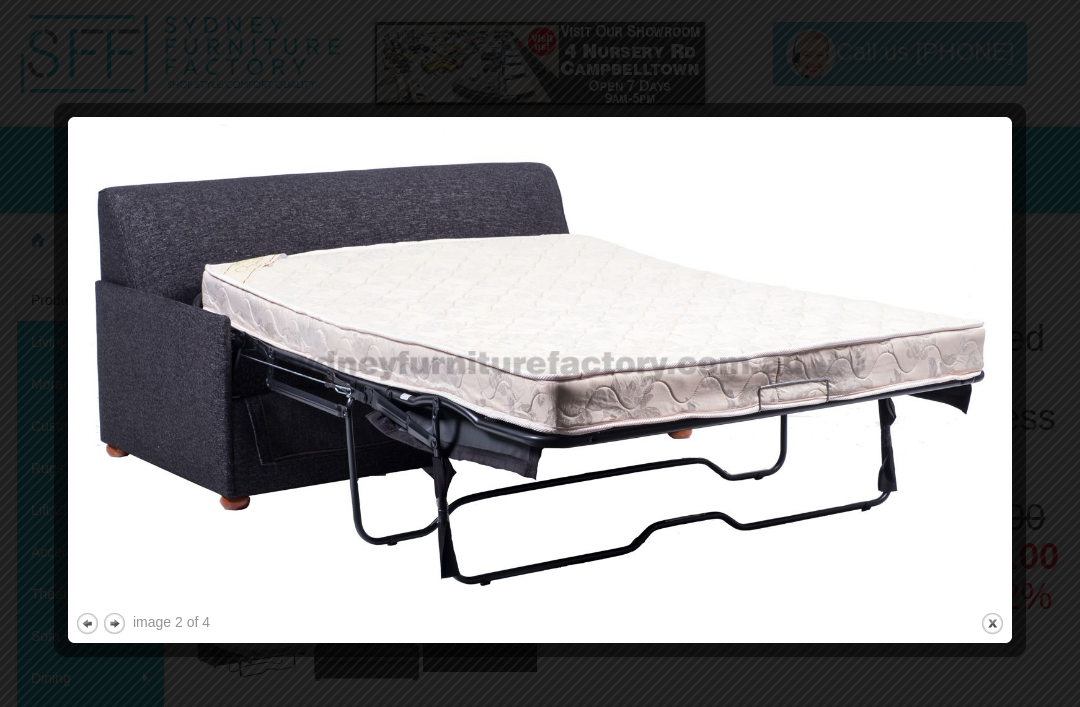 scroll, scrollTop: 60, scrollLeft: 0, axis: vertical 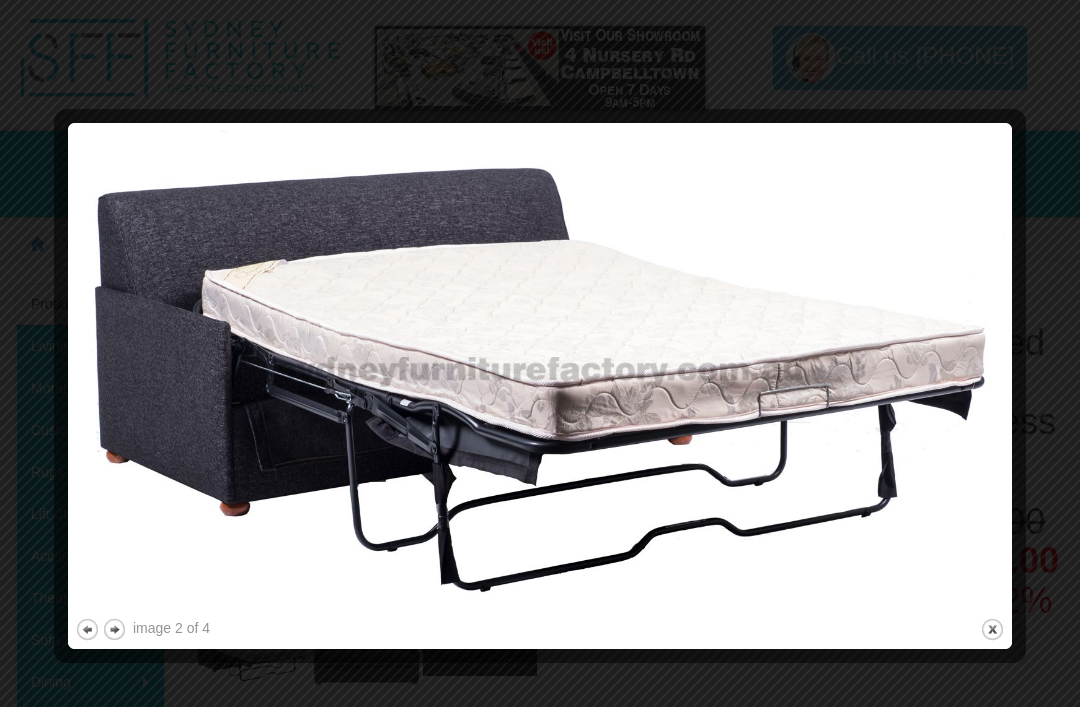 click at bounding box center (540, 372) 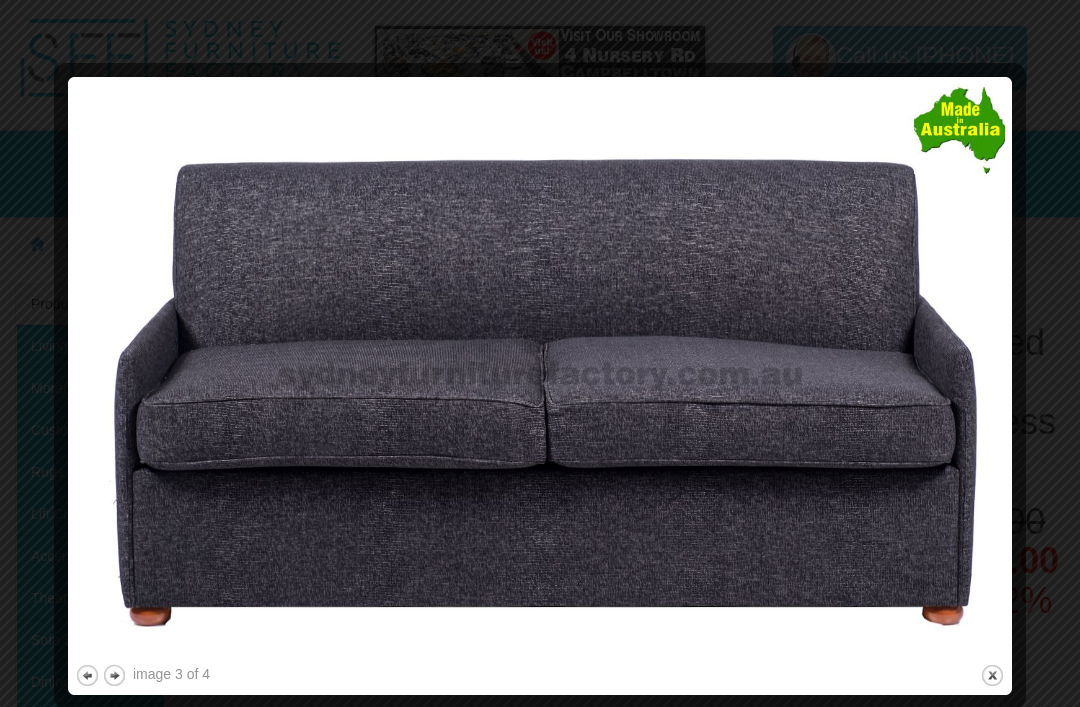 click at bounding box center [540, 372] 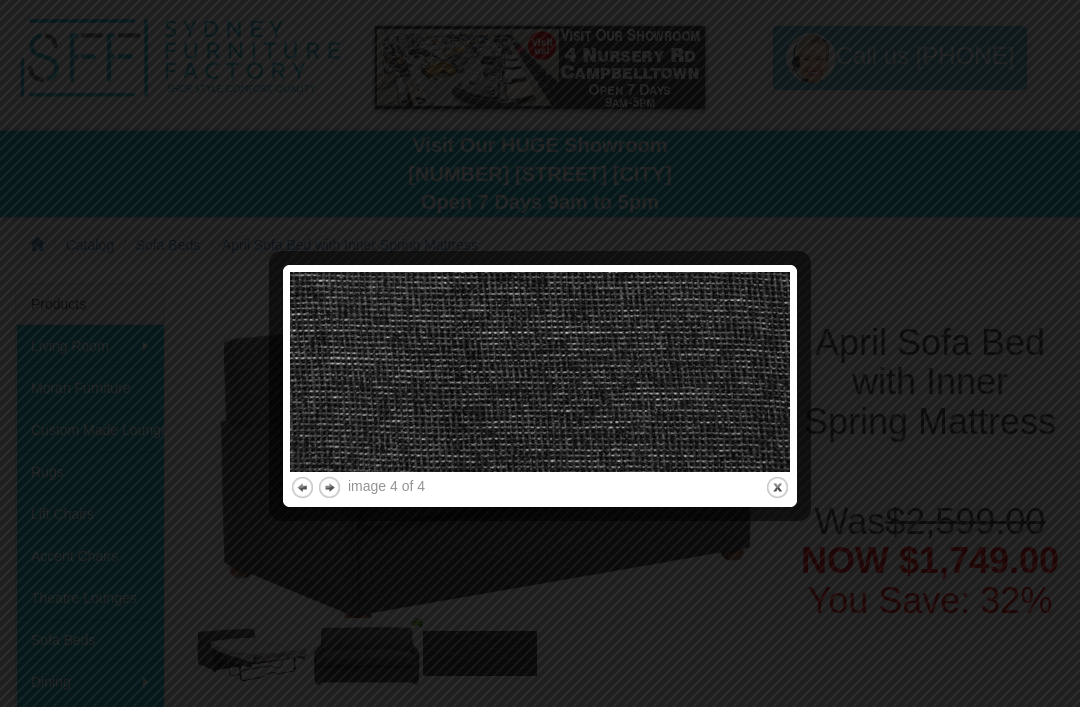 click on "close" at bounding box center (777, 487) 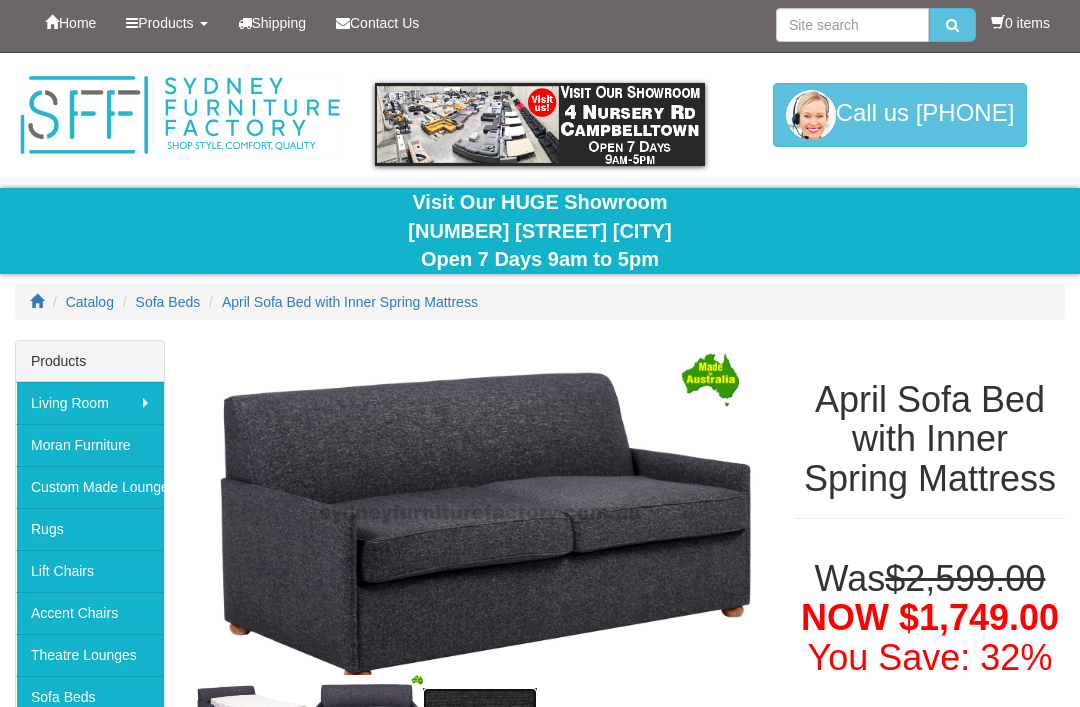 scroll, scrollTop: 0, scrollLeft: 0, axis: both 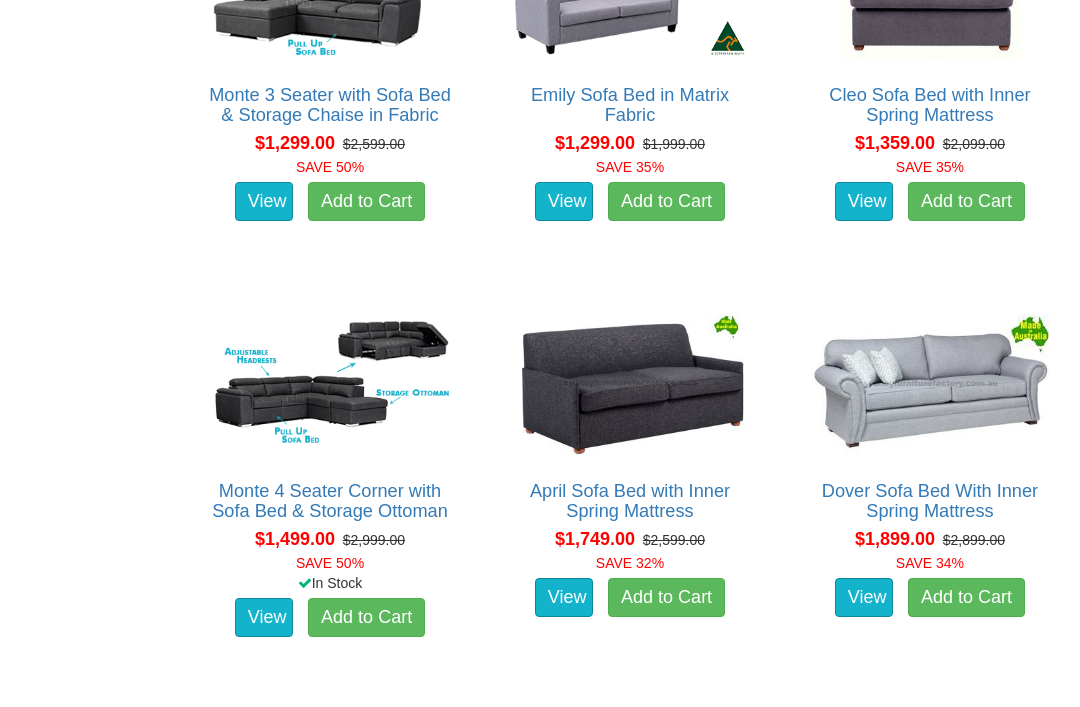 click on "Add to Cart" at bounding box center [666, 598] 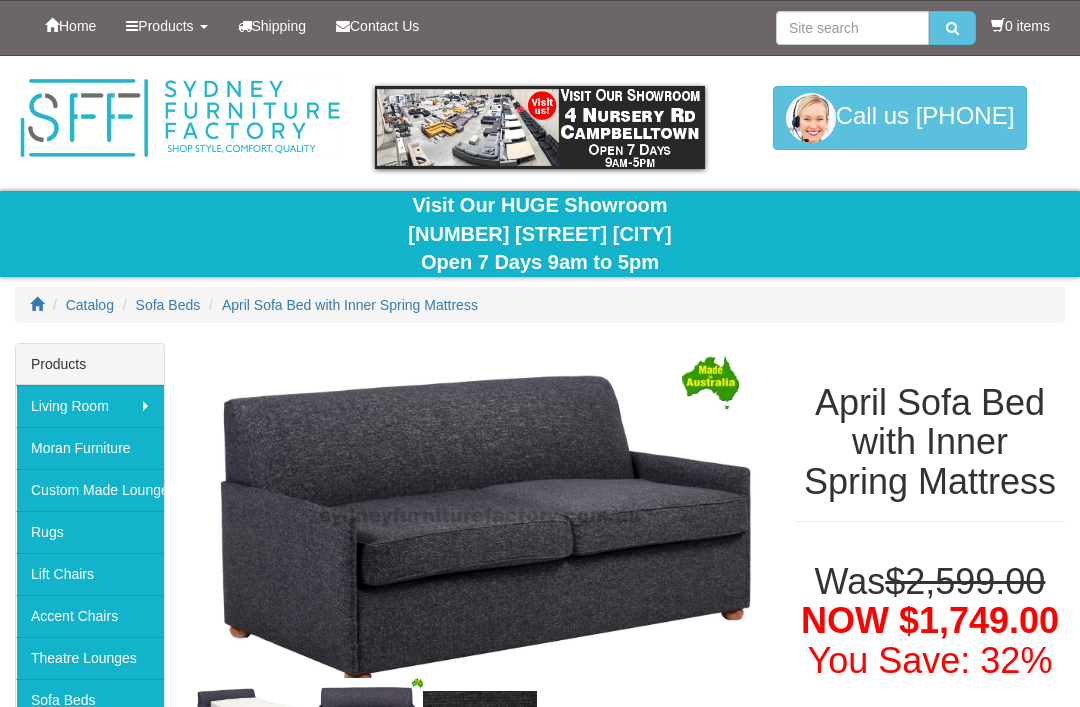 scroll, scrollTop: 0, scrollLeft: 0, axis: both 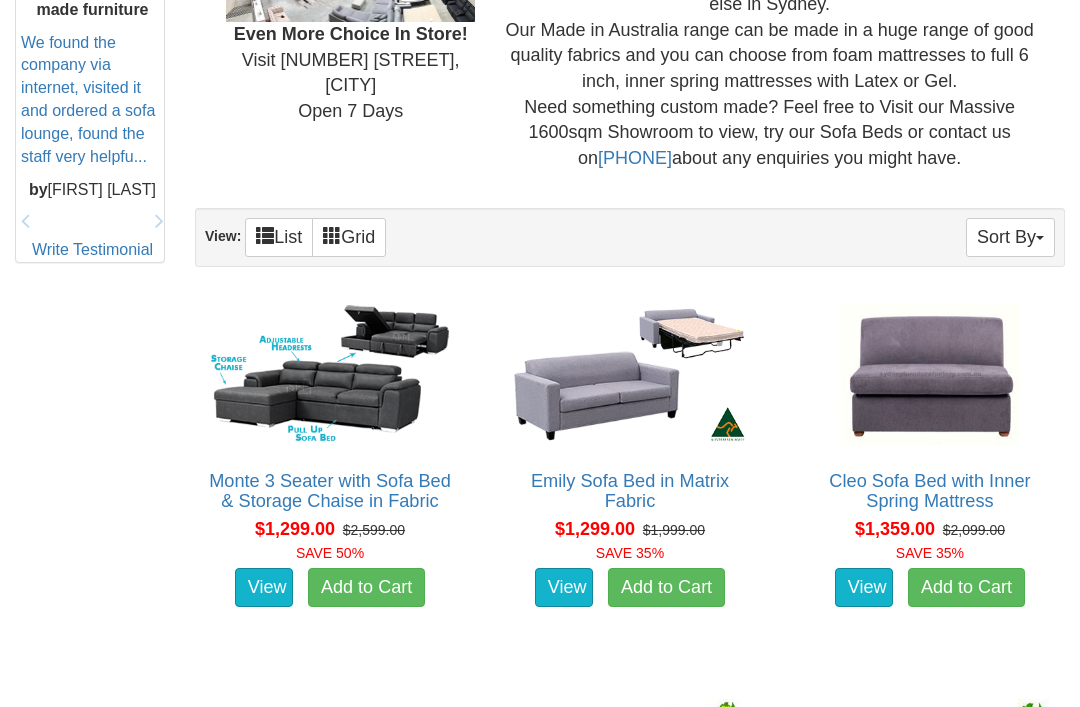 click at bounding box center [930, 374] 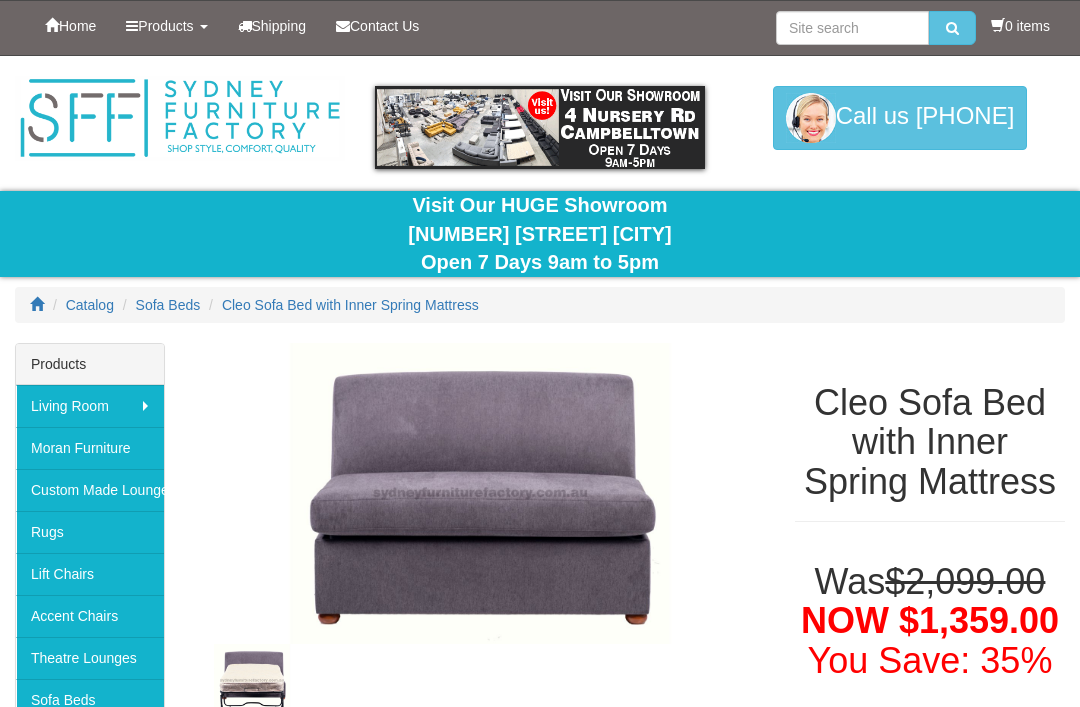 scroll, scrollTop: 0, scrollLeft: 0, axis: both 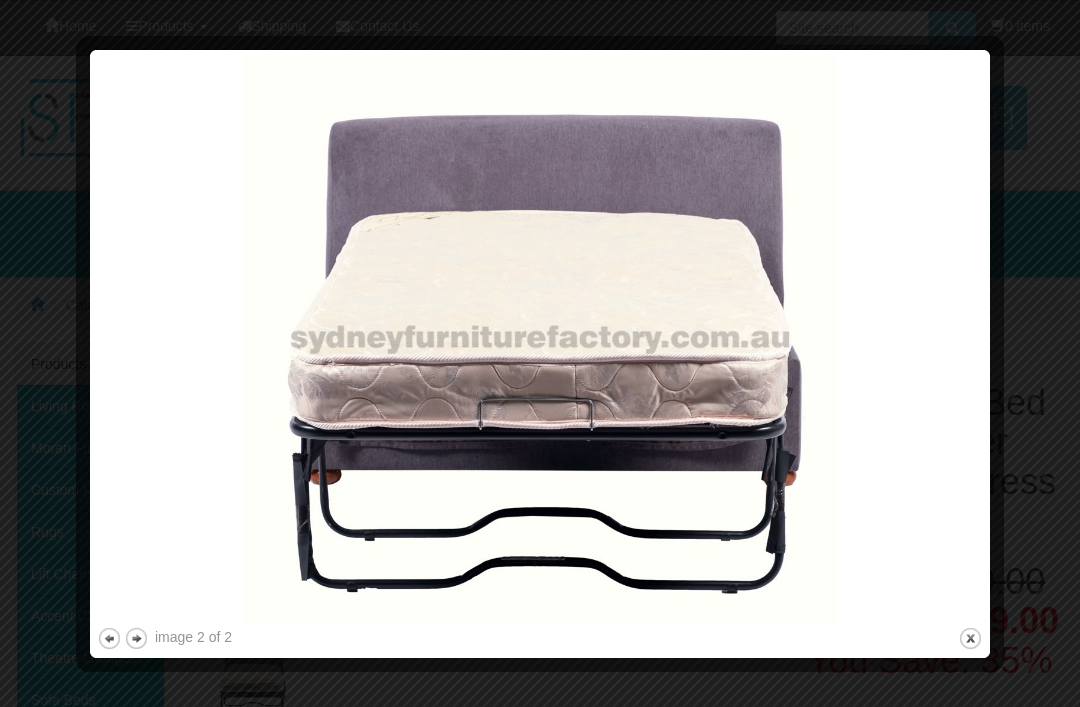 click on "close" at bounding box center [970, 638] 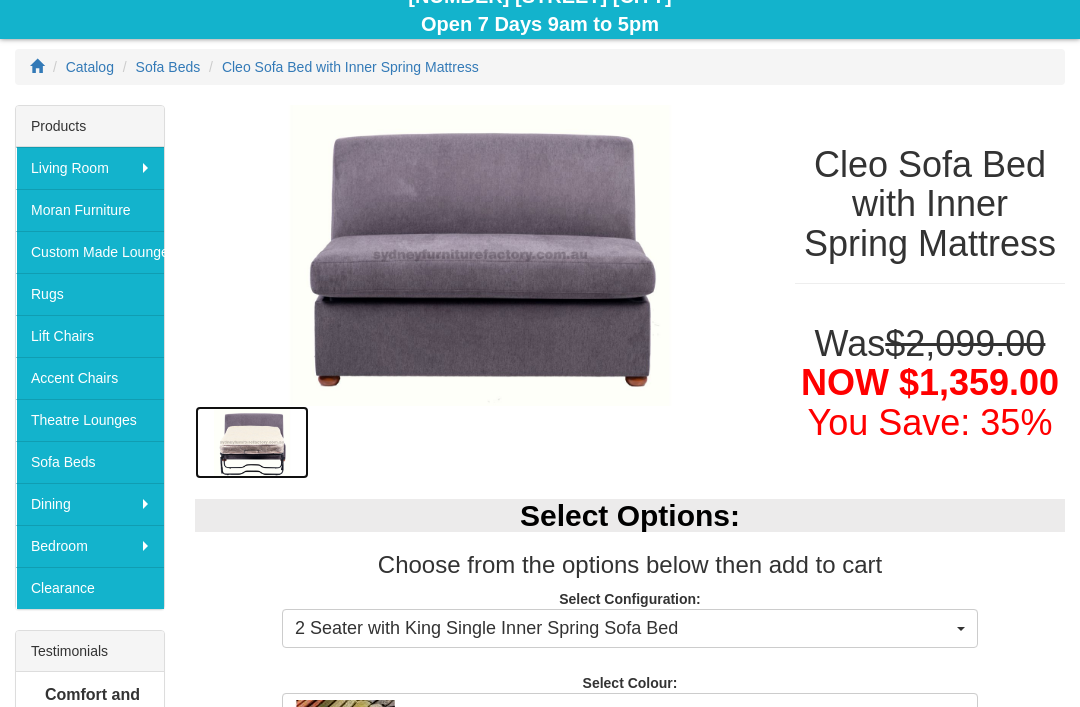 scroll, scrollTop: 238, scrollLeft: 0, axis: vertical 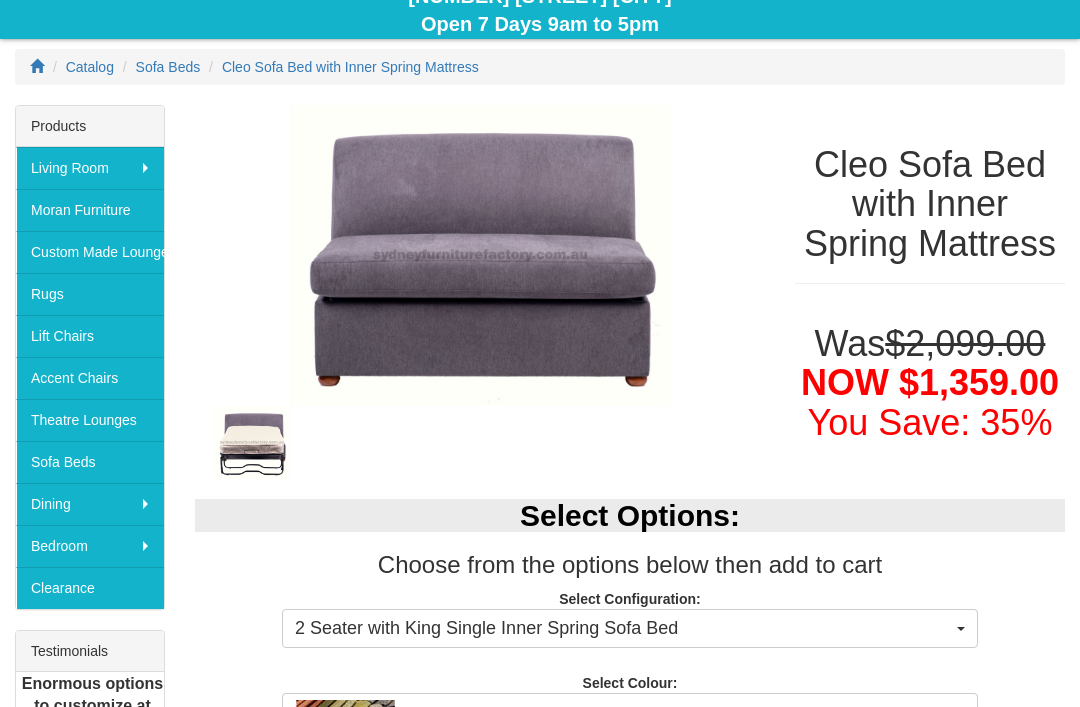 click on "Accent Chairs" at bounding box center [90, 378] 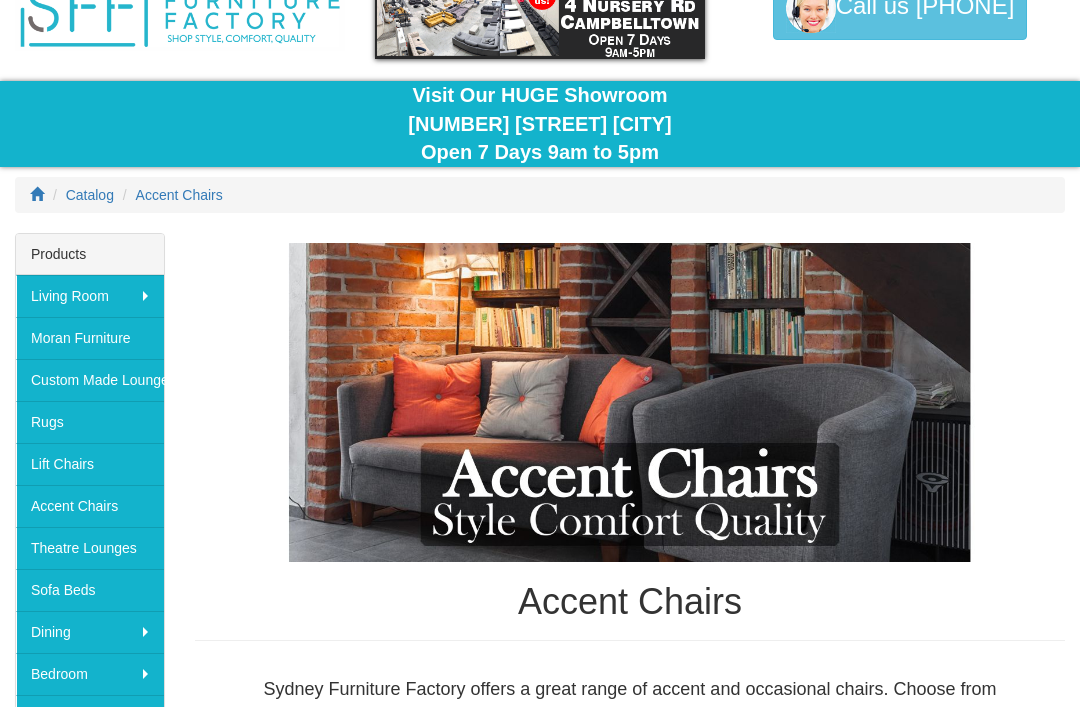 scroll, scrollTop: 0, scrollLeft: 0, axis: both 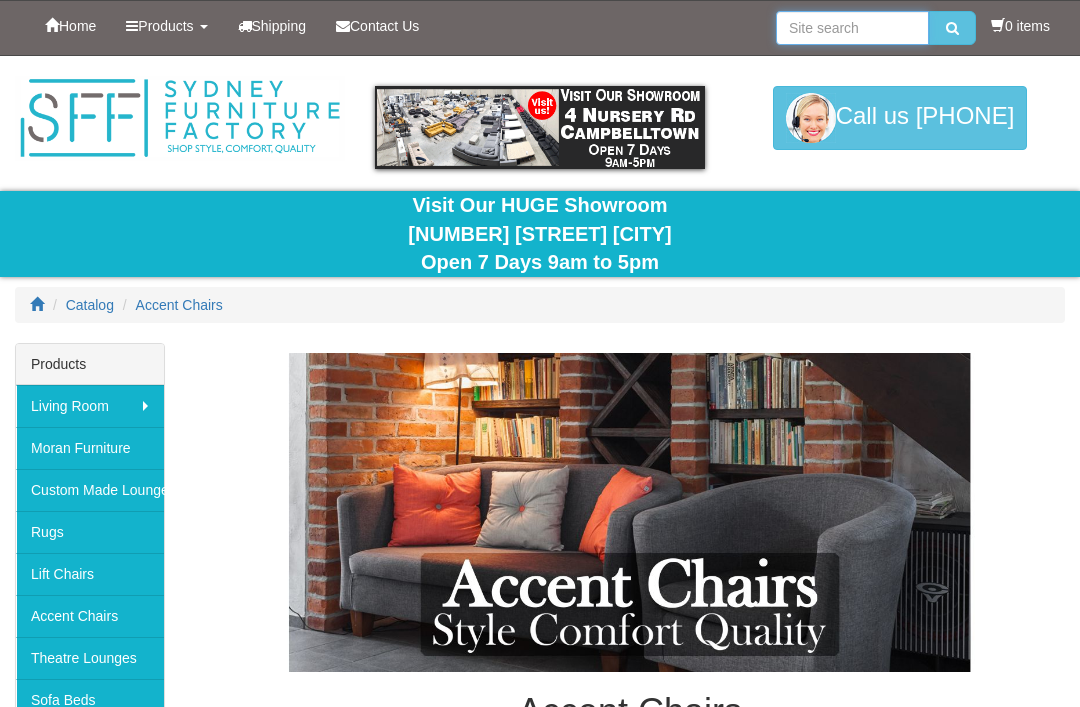 click at bounding box center [852, 28] 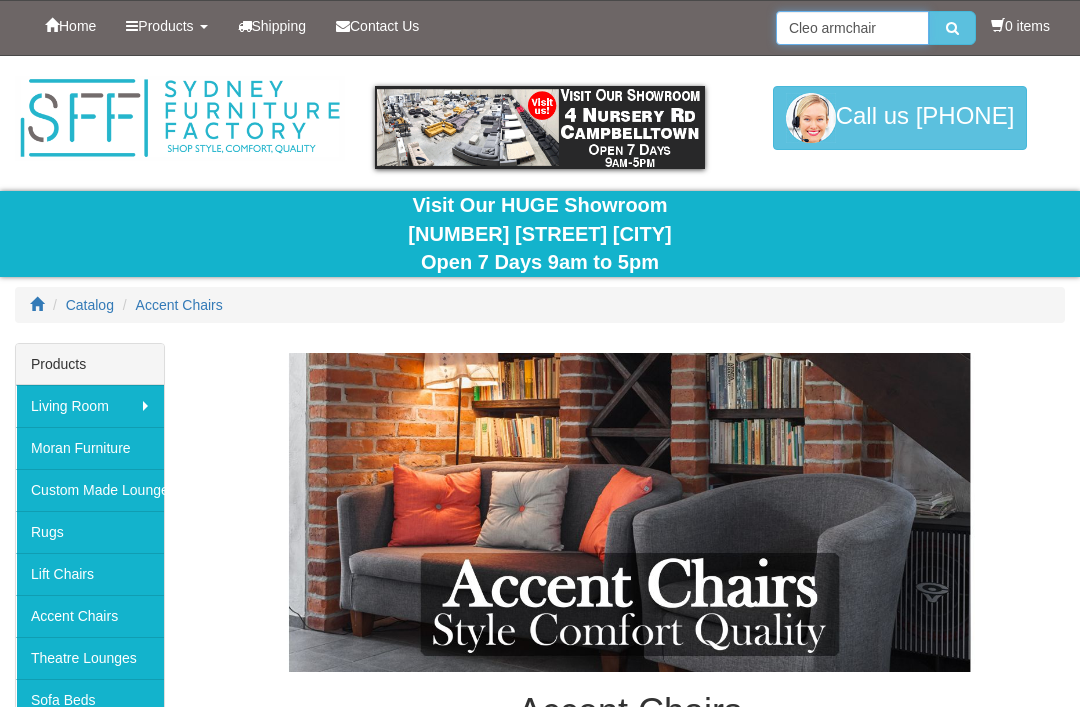 type on "Cleo armchair" 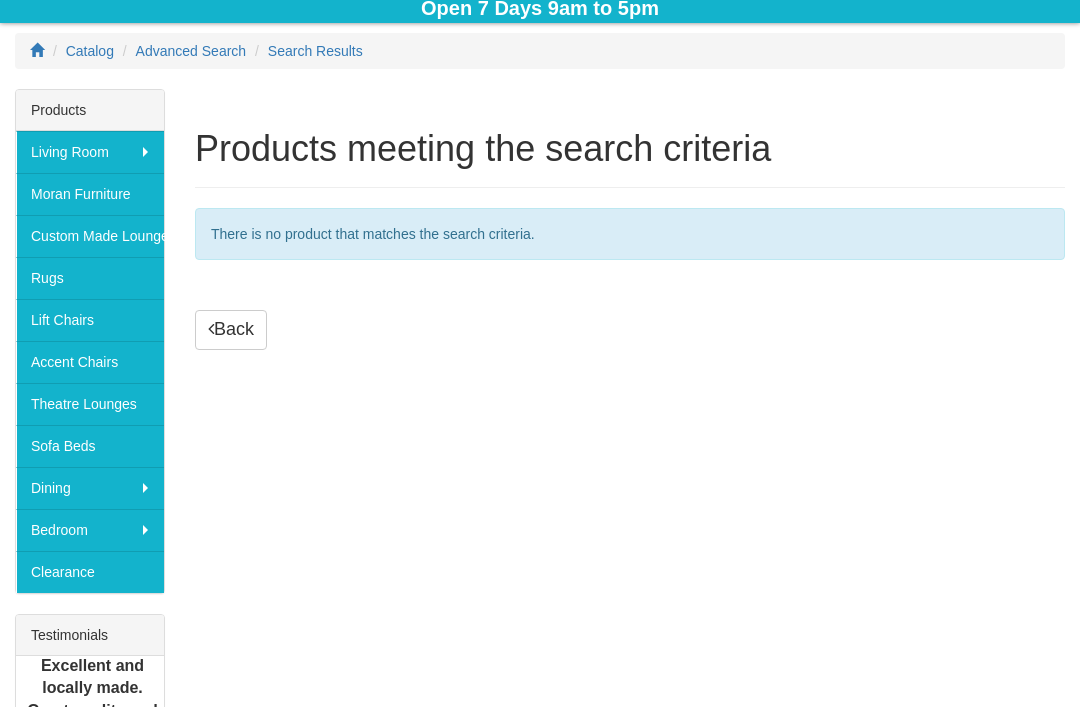 scroll, scrollTop: 237, scrollLeft: 0, axis: vertical 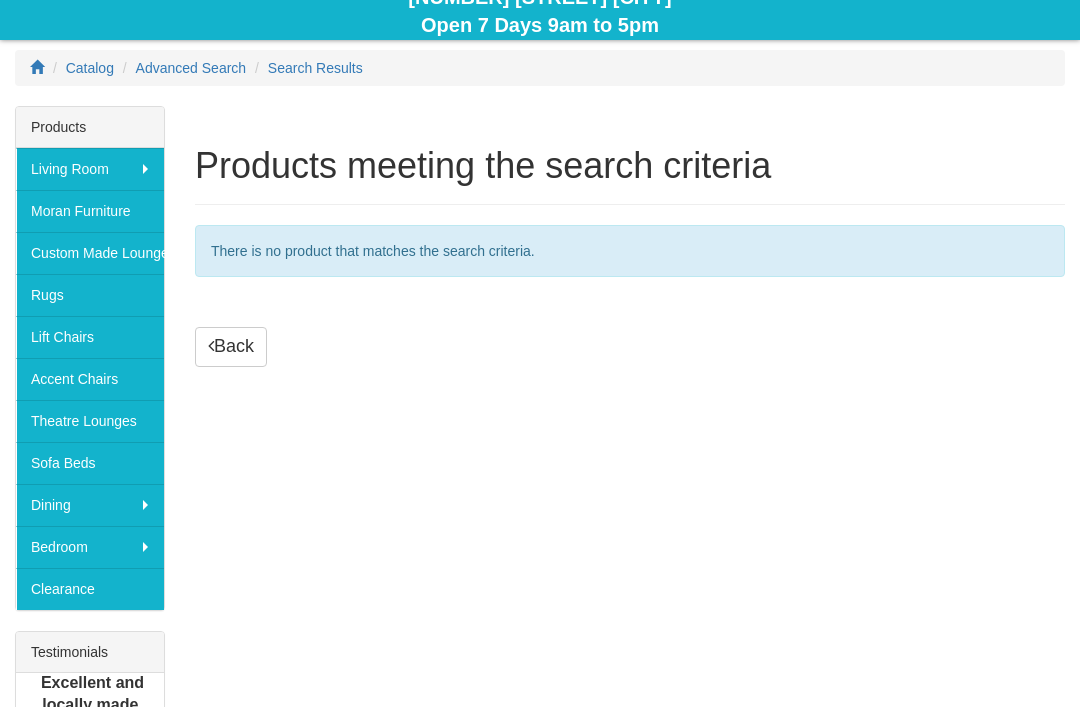 click on "Rugs" at bounding box center (90, 295) 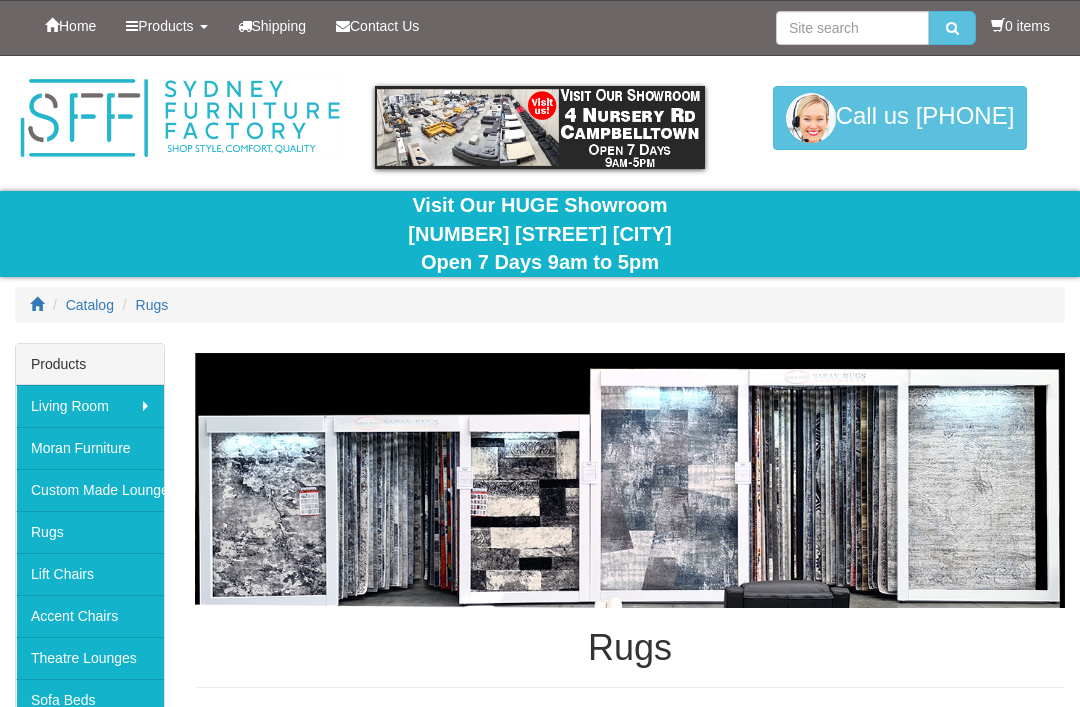 scroll, scrollTop: 0, scrollLeft: 0, axis: both 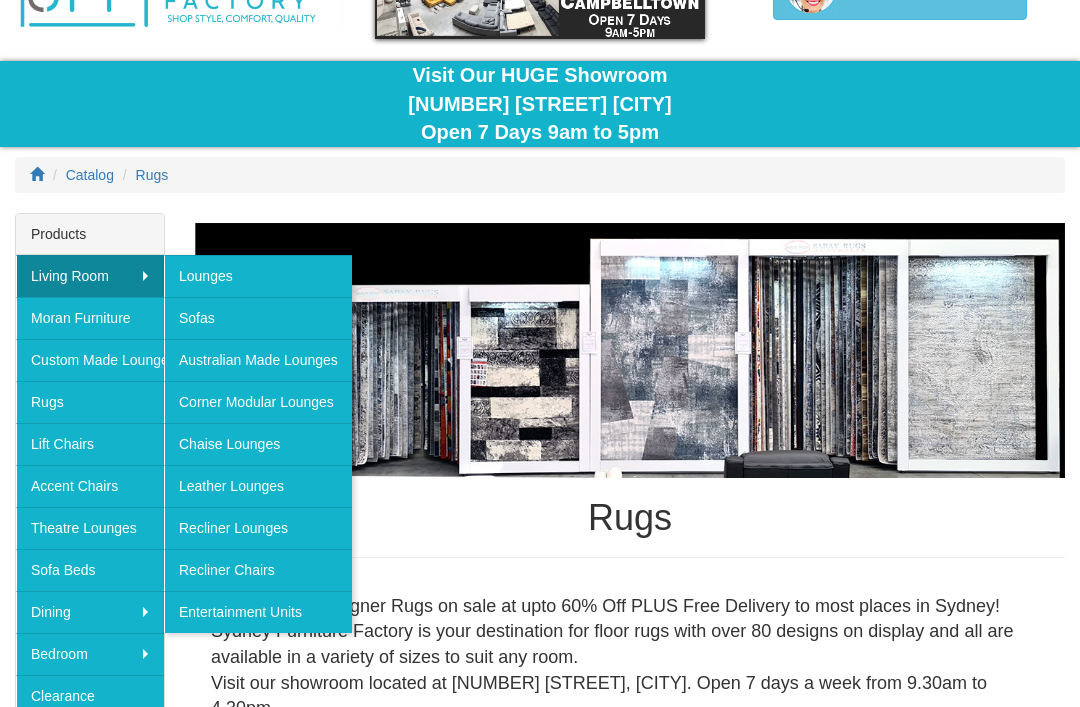 click on "Lounges" at bounding box center [258, 276] 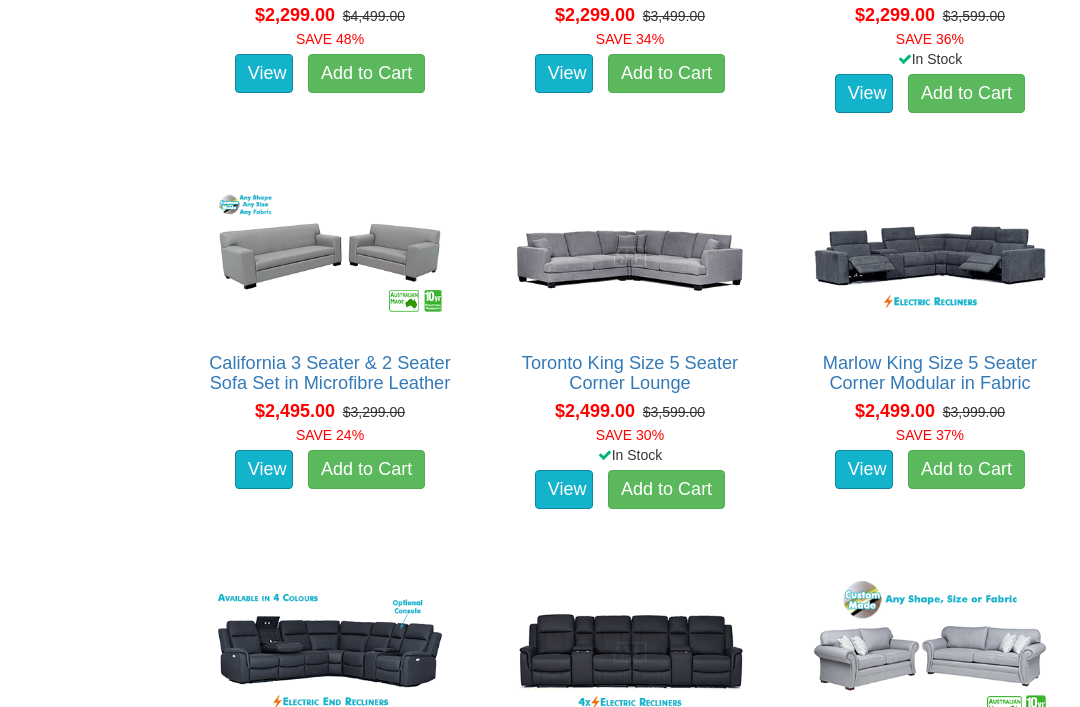 scroll, scrollTop: 3765, scrollLeft: 0, axis: vertical 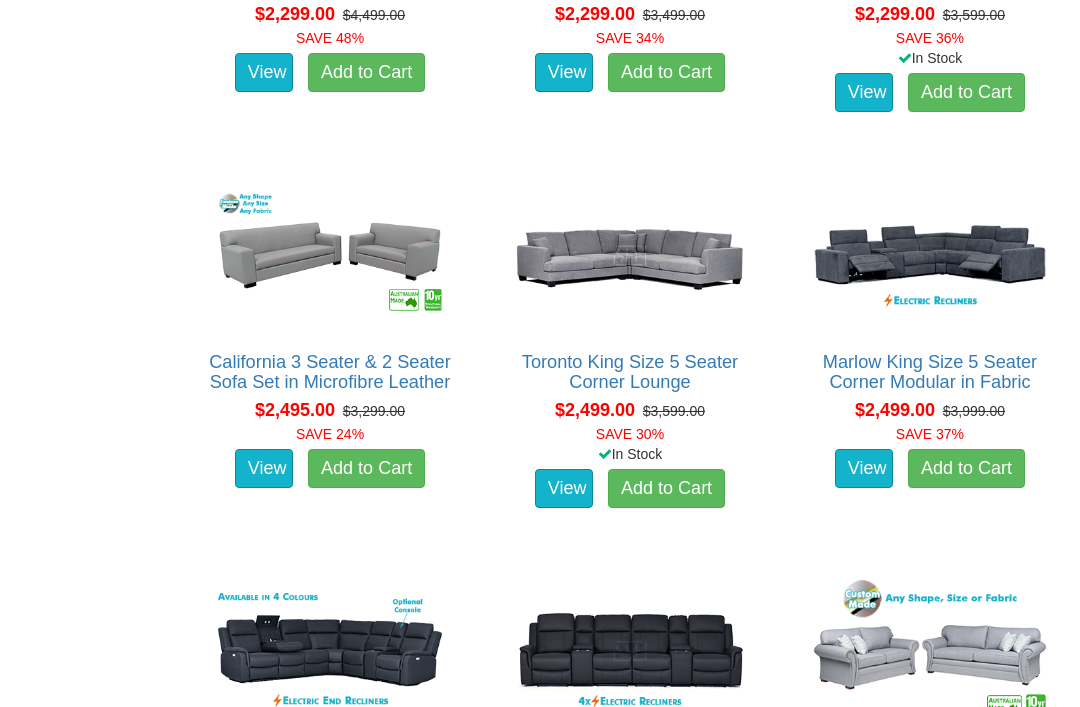 click on "View" at bounding box center [264, 469] 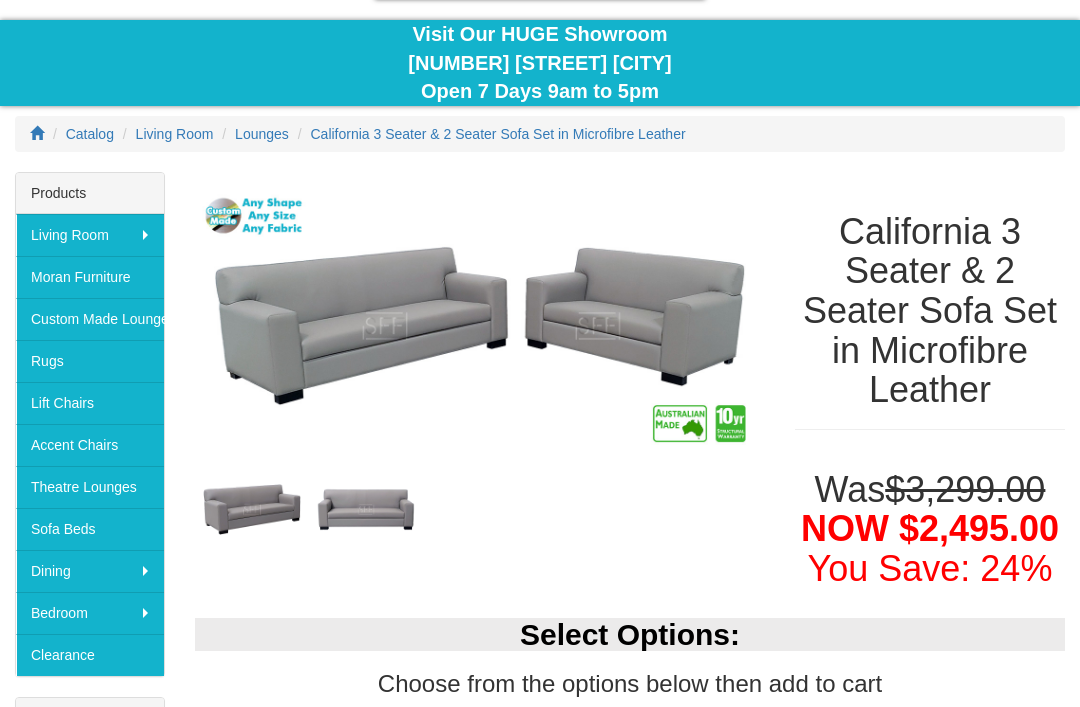 scroll, scrollTop: 190, scrollLeft: 0, axis: vertical 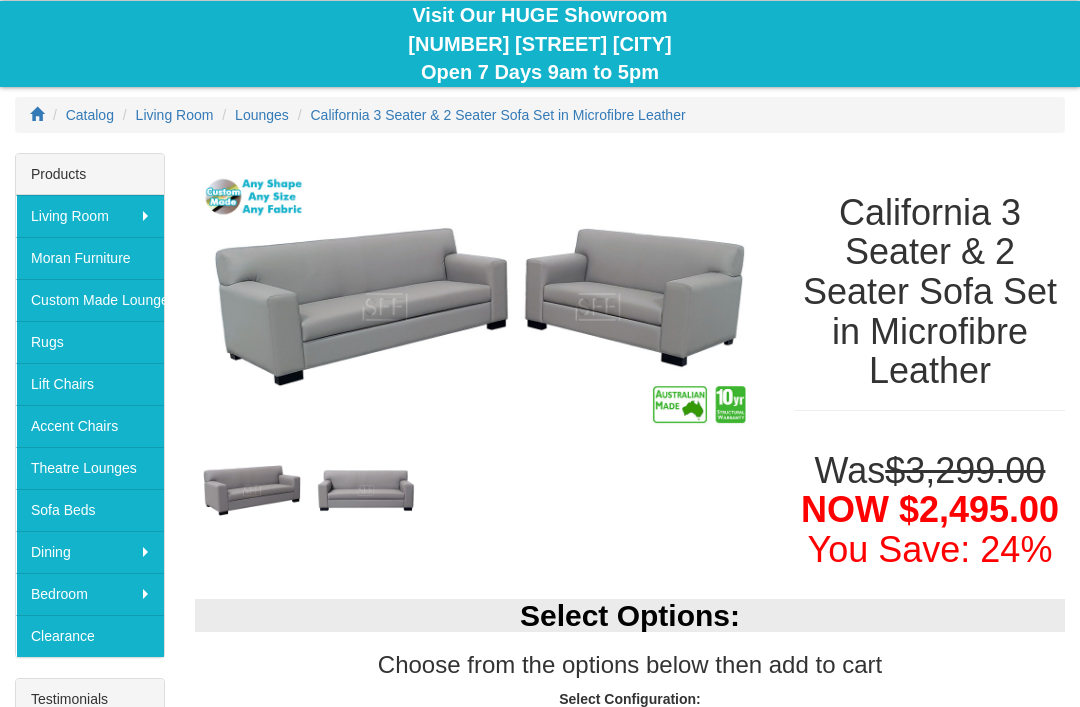 click on "3 Seater & 2 Seater Sofa Set" at bounding box center (630, 729) 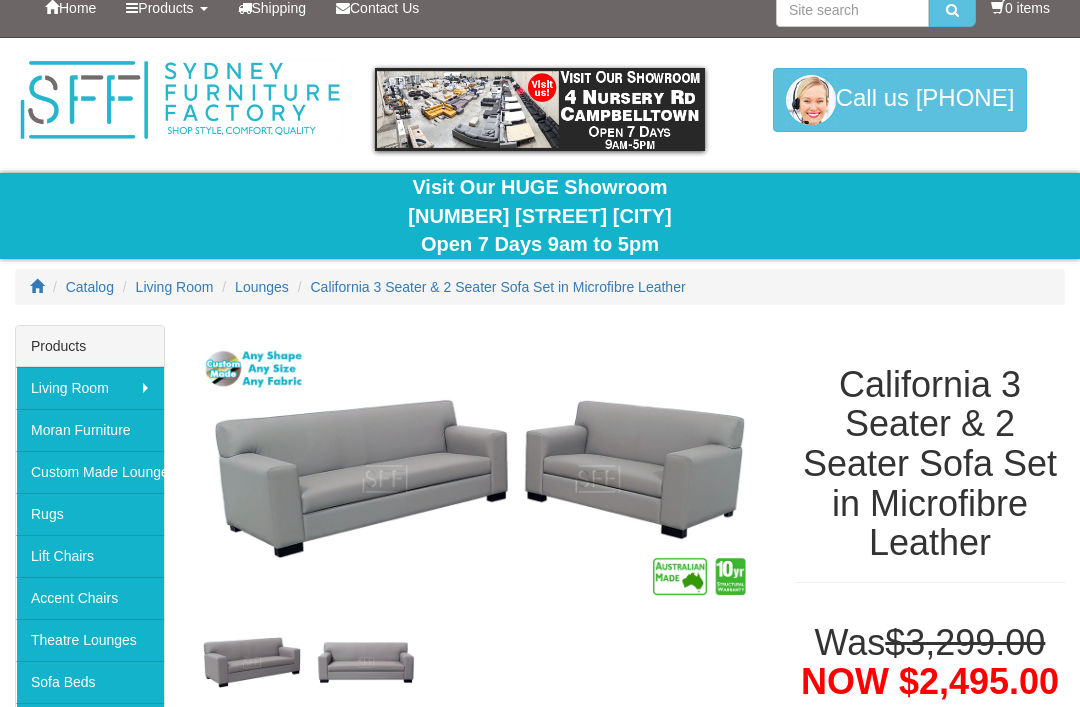 scroll, scrollTop: 0, scrollLeft: 0, axis: both 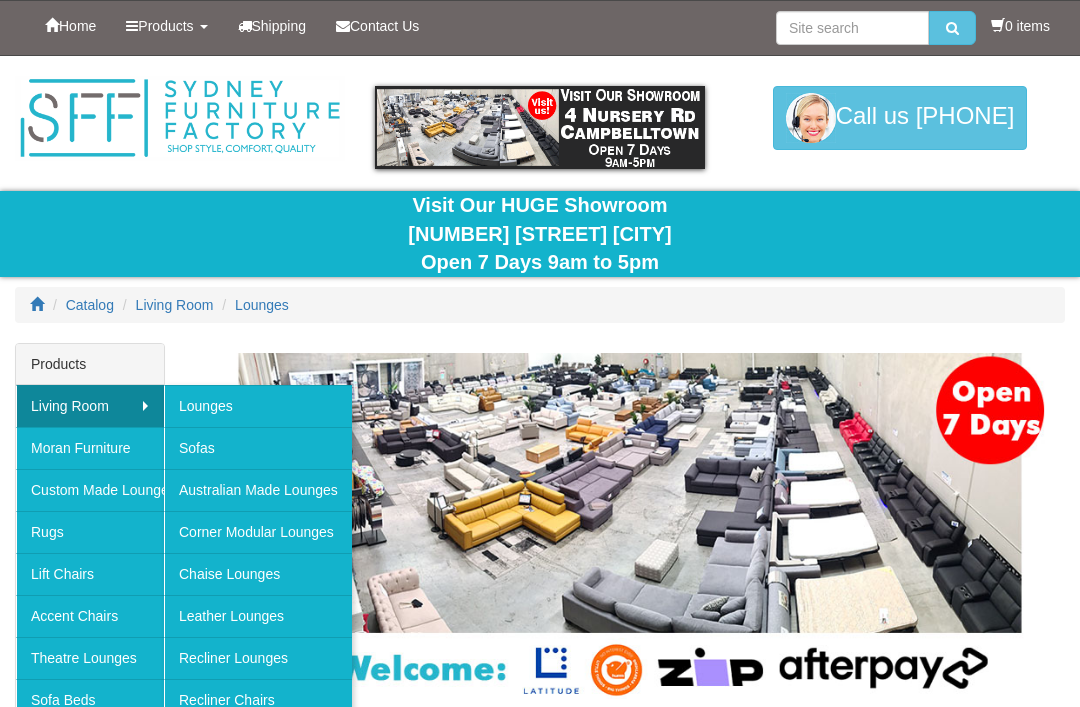 click on "Sofas" at bounding box center (258, 448) 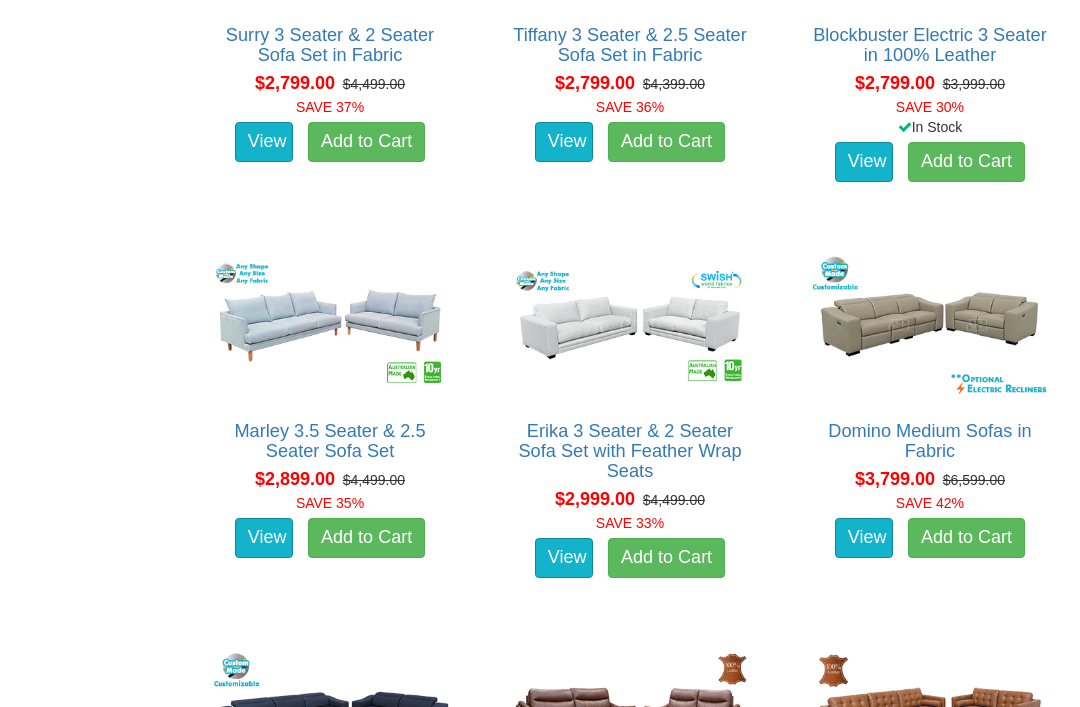 scroll, scrollTop: 4159, scrollLeft: 0, axis: vertical 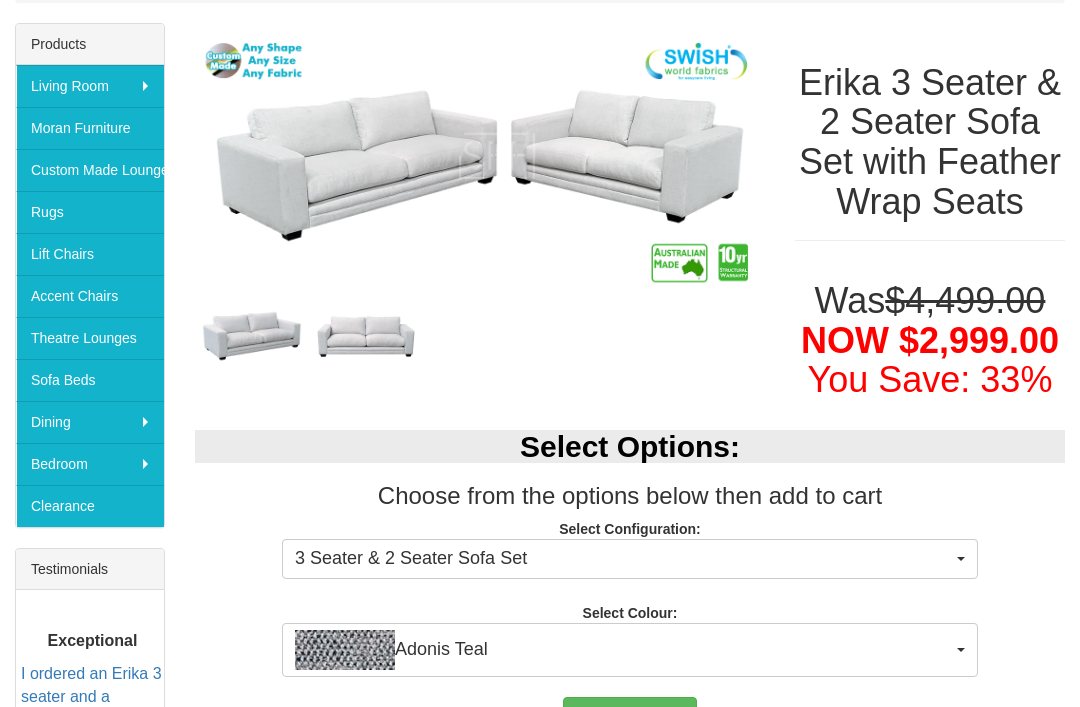 click on "3 Seater & 2 Seater Sofa Set" at bounding box center [623, 560] 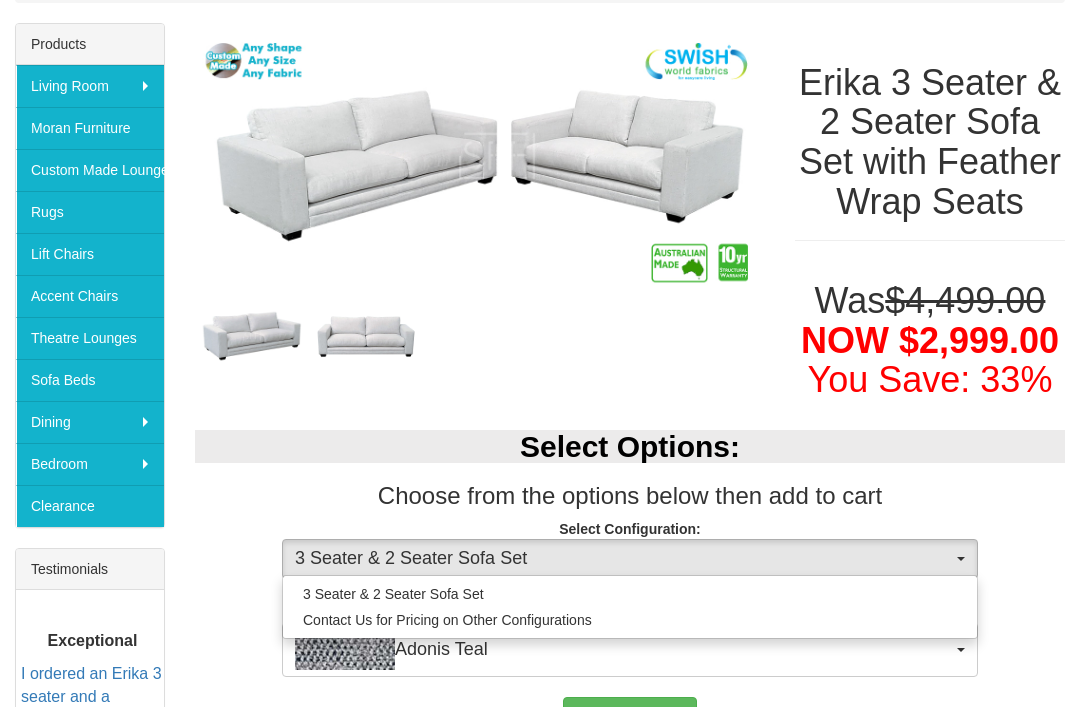 click at bounding box center [540, 353] 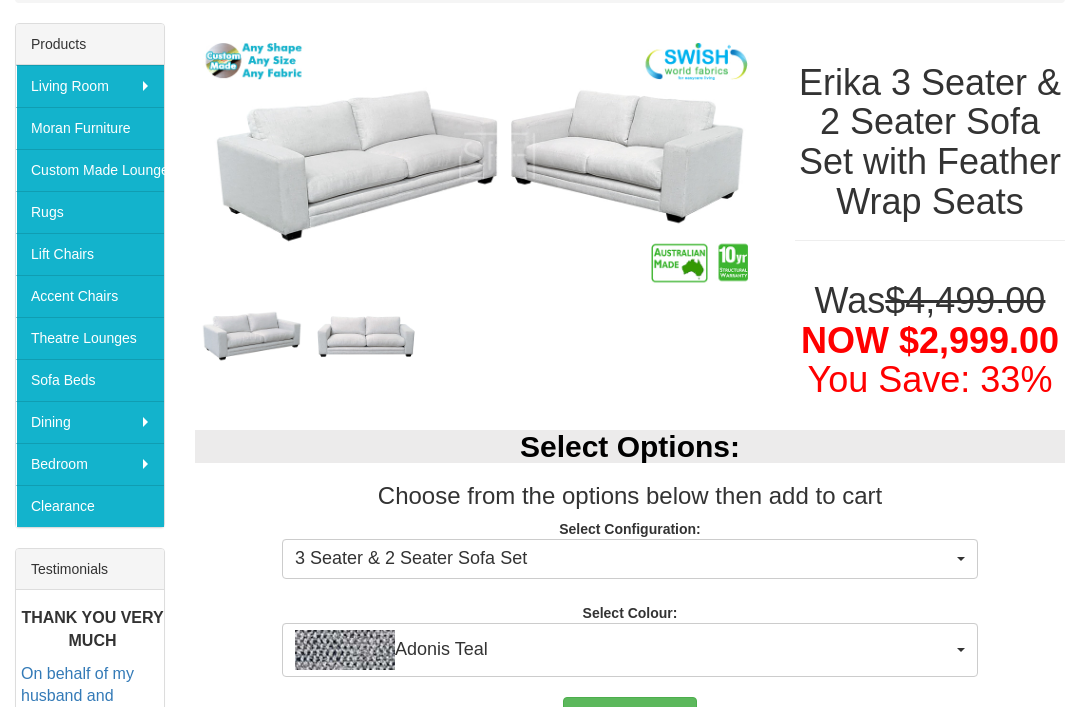 click on "Adonis Teal" at bounding box center [623, 650] 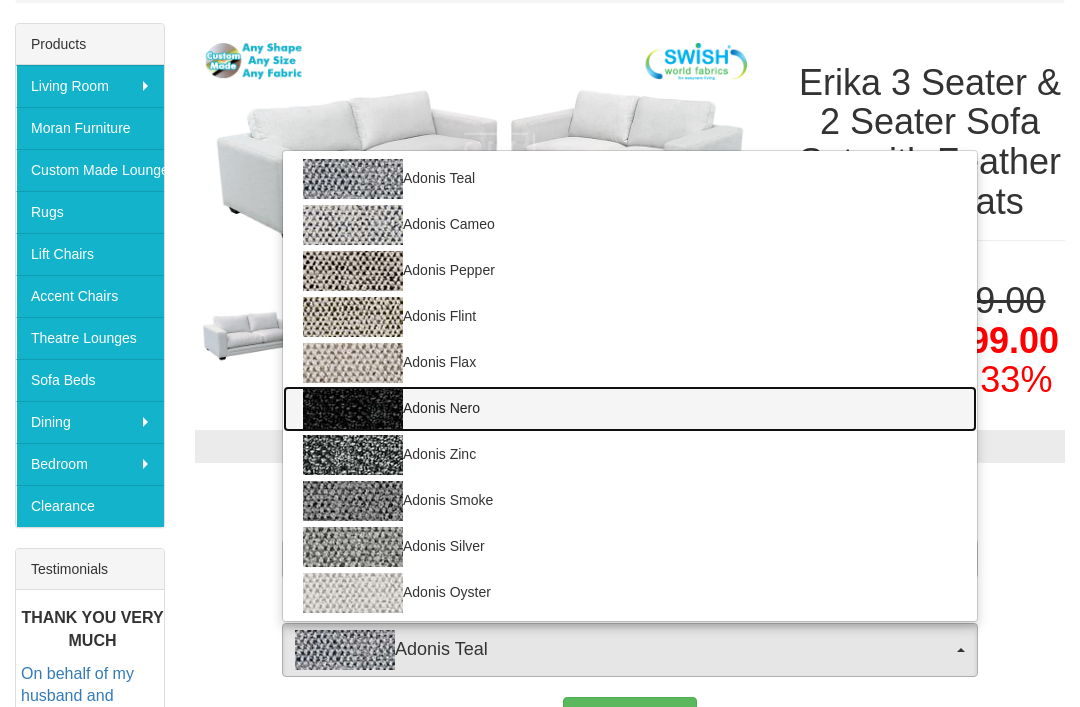 click at bounding box center [353, 409] 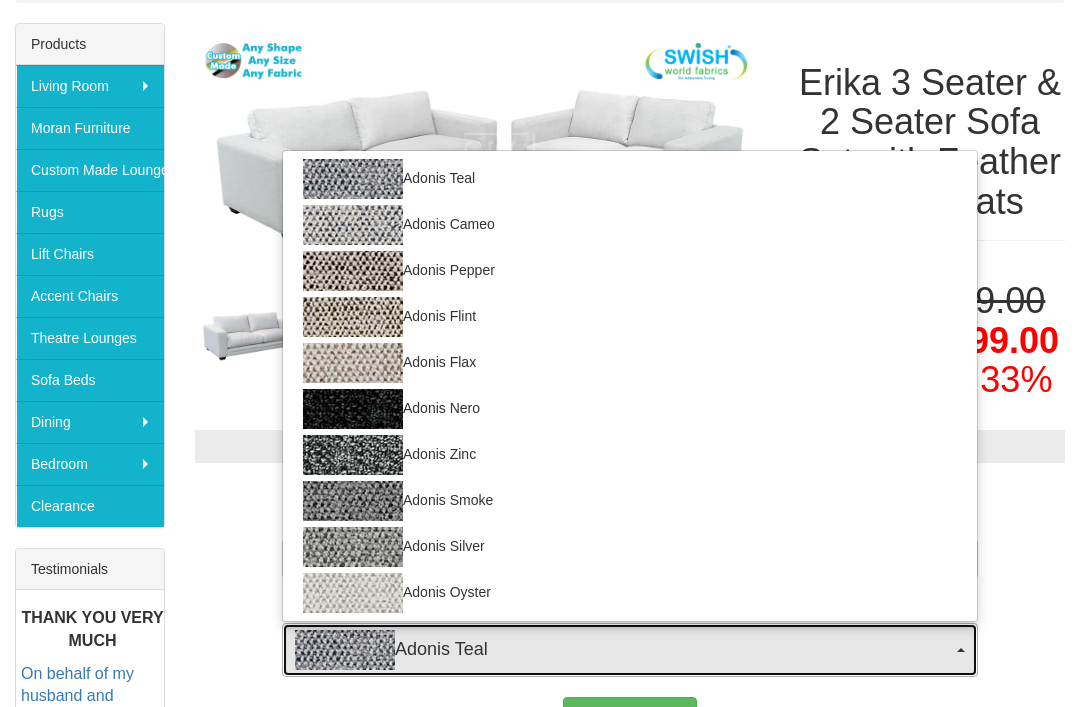 select on "1746" 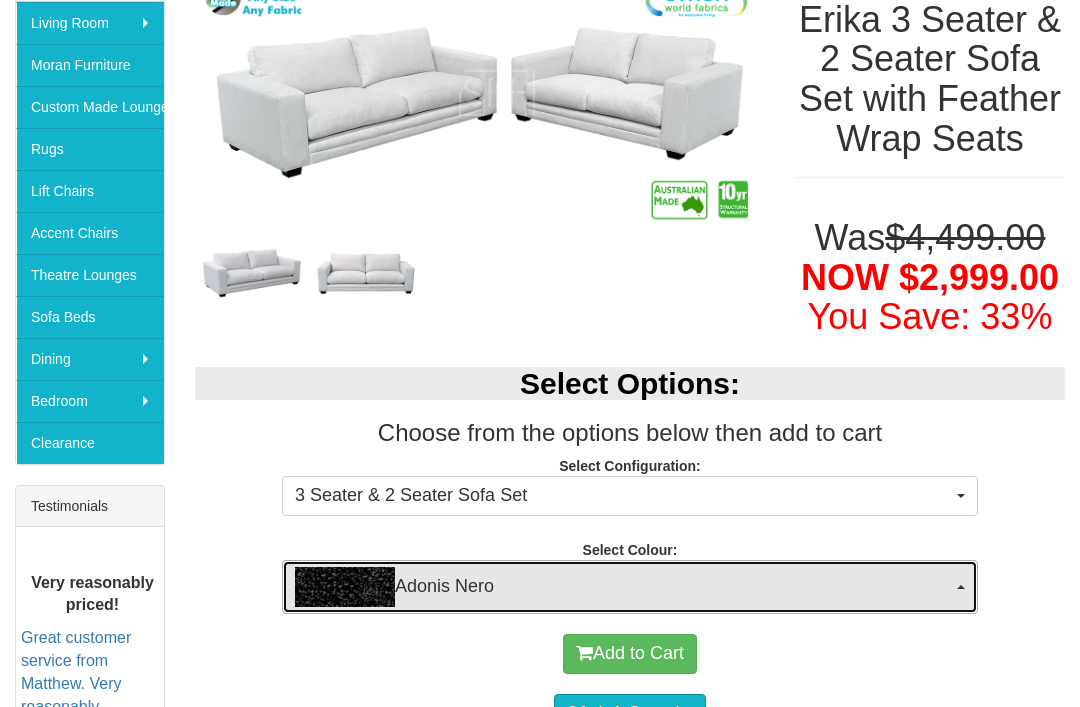 scroll, scrollTop: 384, scrollLeft: 0, axis: vertical 